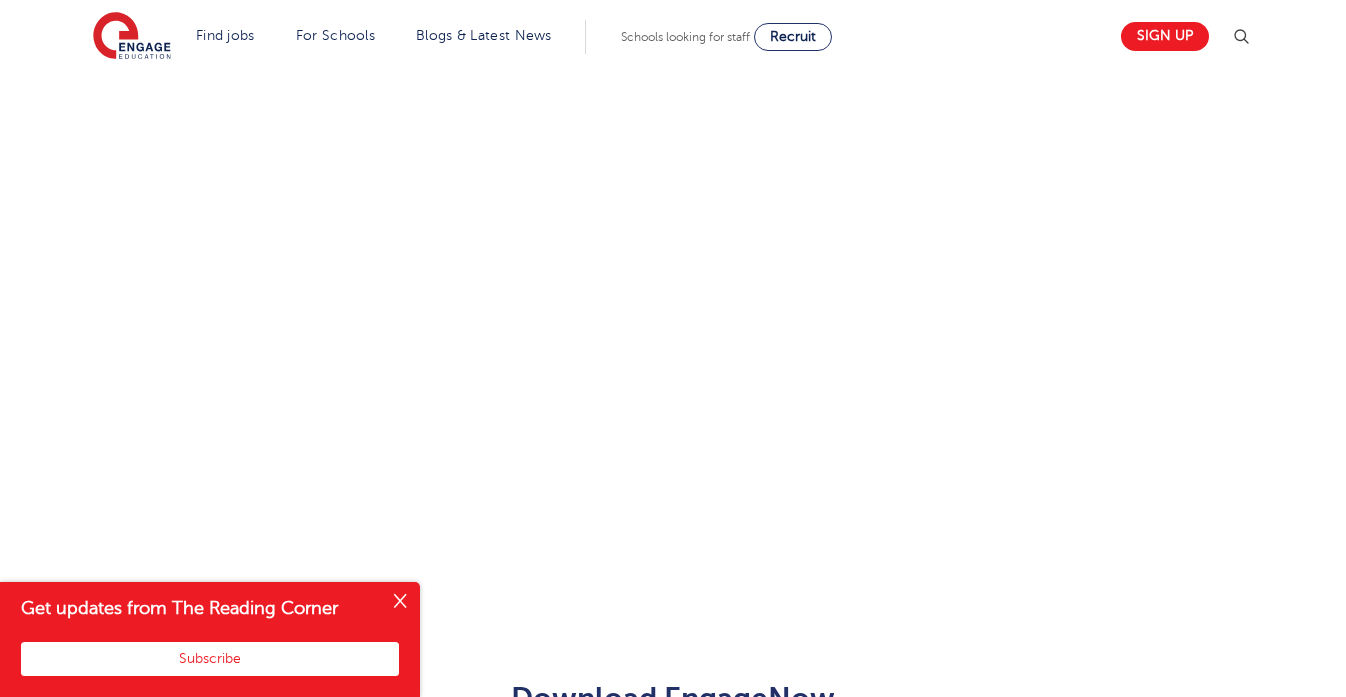 scroll, scrollTop: 1161, scrollLeft: 0, axis: vertical 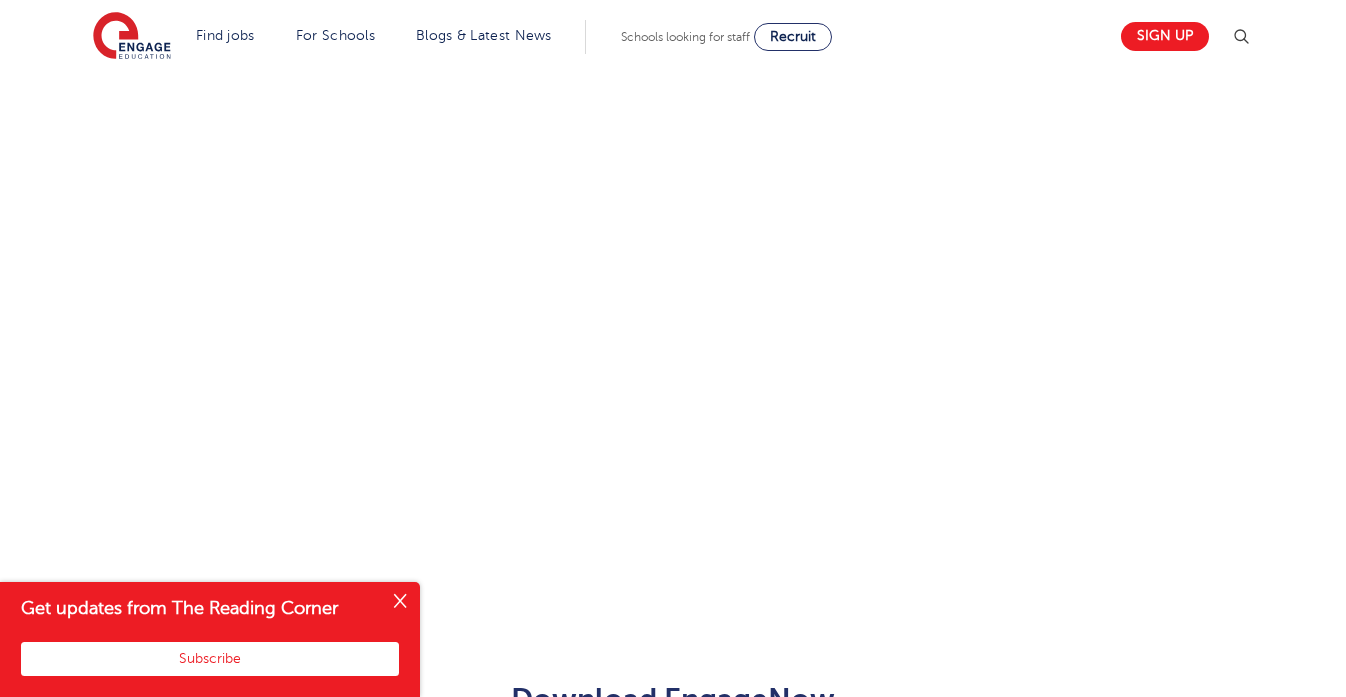 click at bounding box center (400, 602) 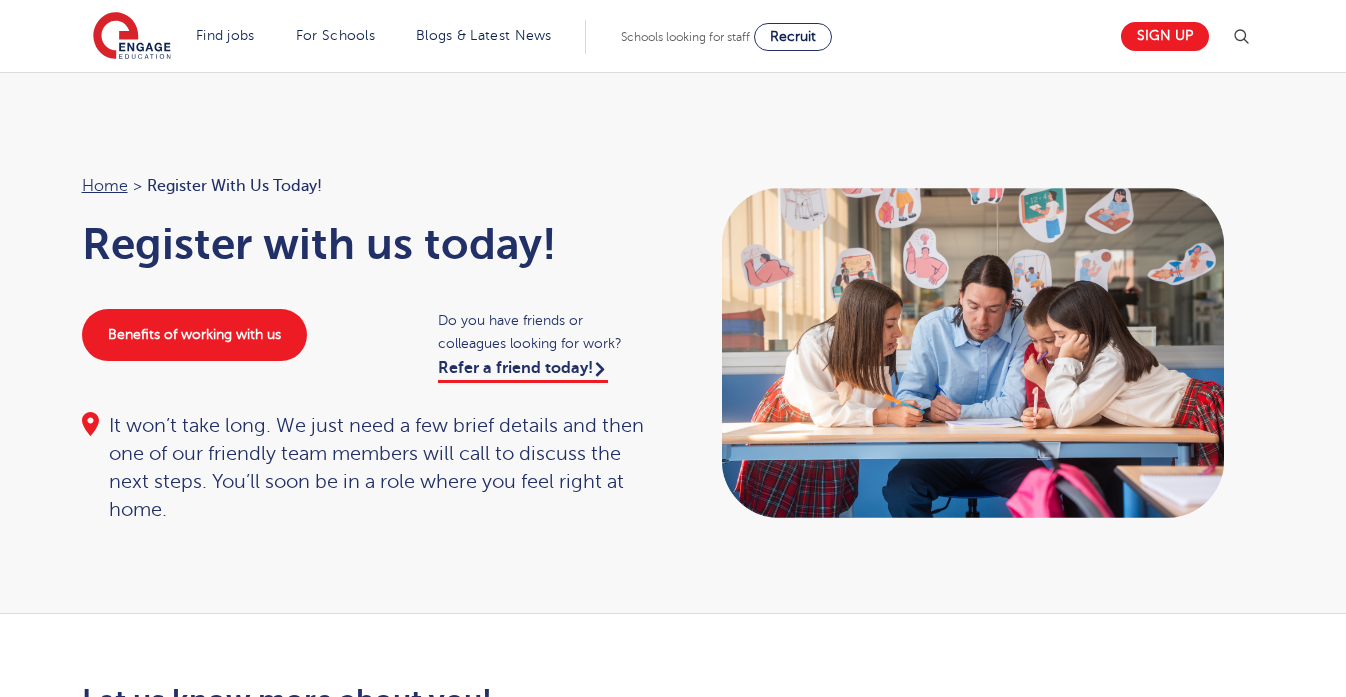 scroll, scrollTop: 0, scrollLeft: 0, axis: both 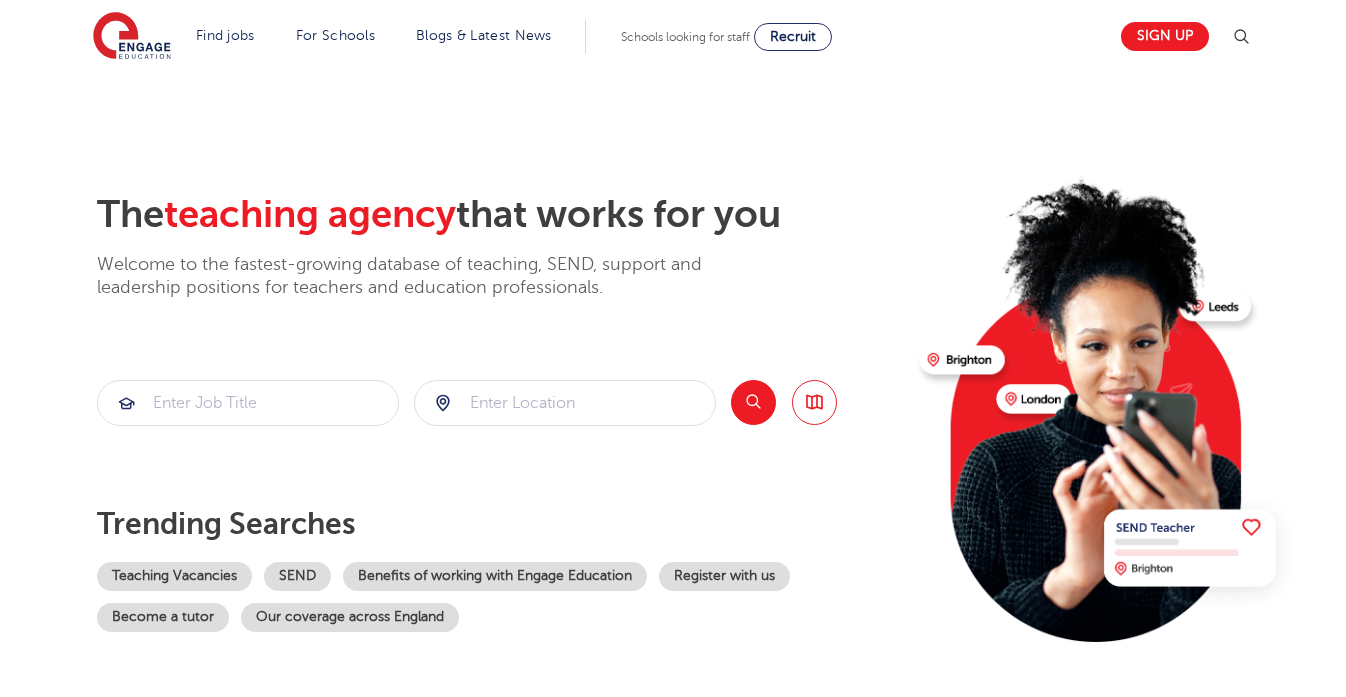 click at bounding box center [132, 37] 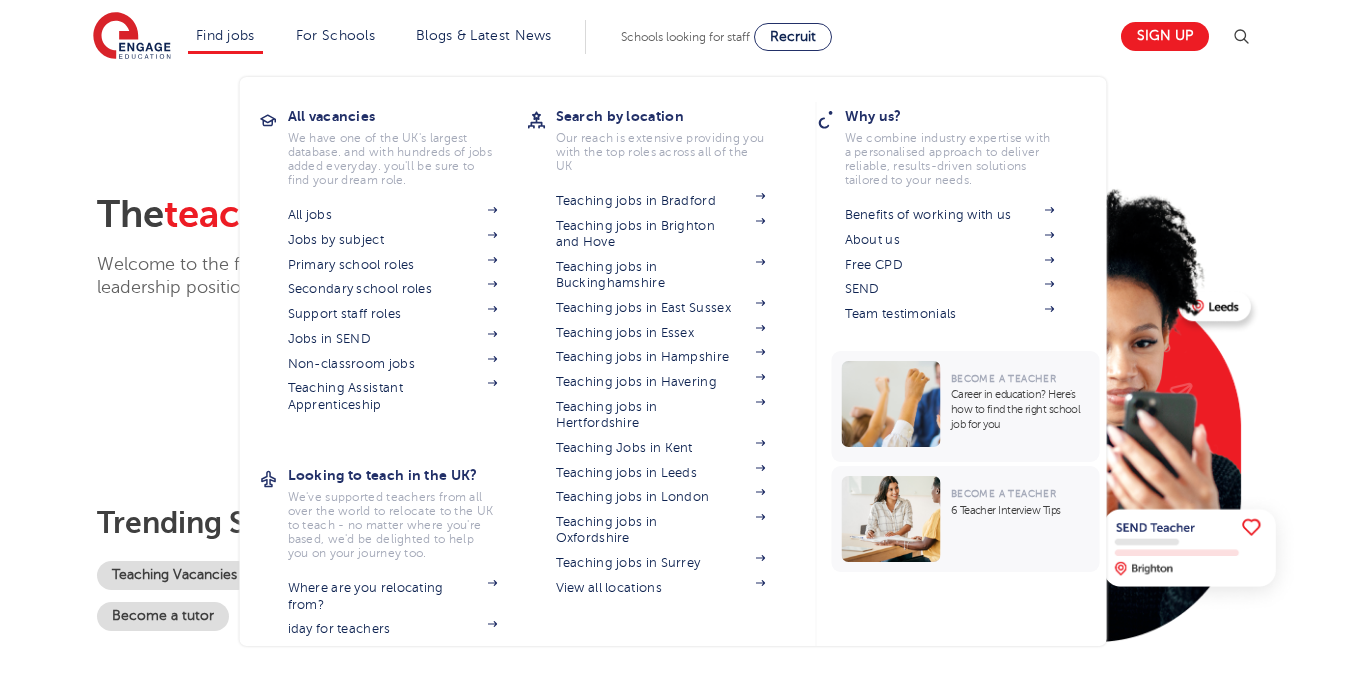 scroll, scrollTop: 0, scrollLeft: 0, axis: both 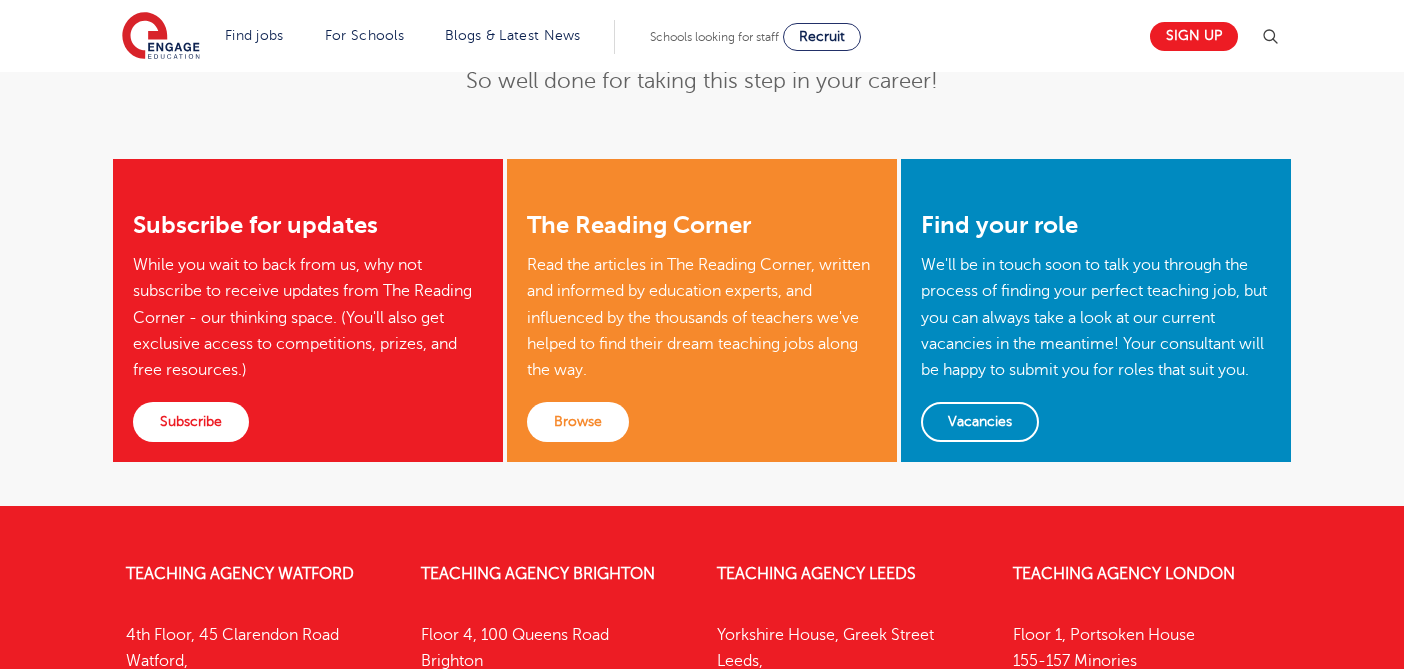 click on "Vacancies" at bounding box center (980, 422) 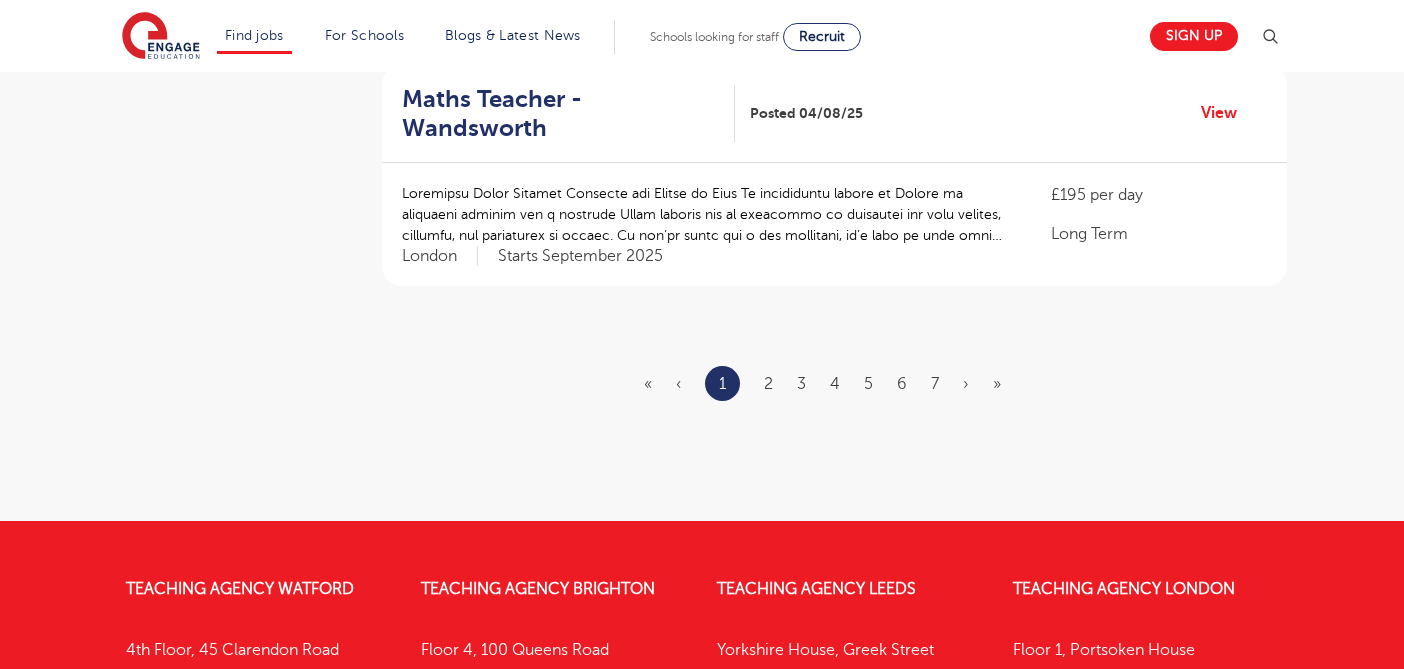 scroll, scrollTop: 2482, scrollLeft: 0, axis: vertical 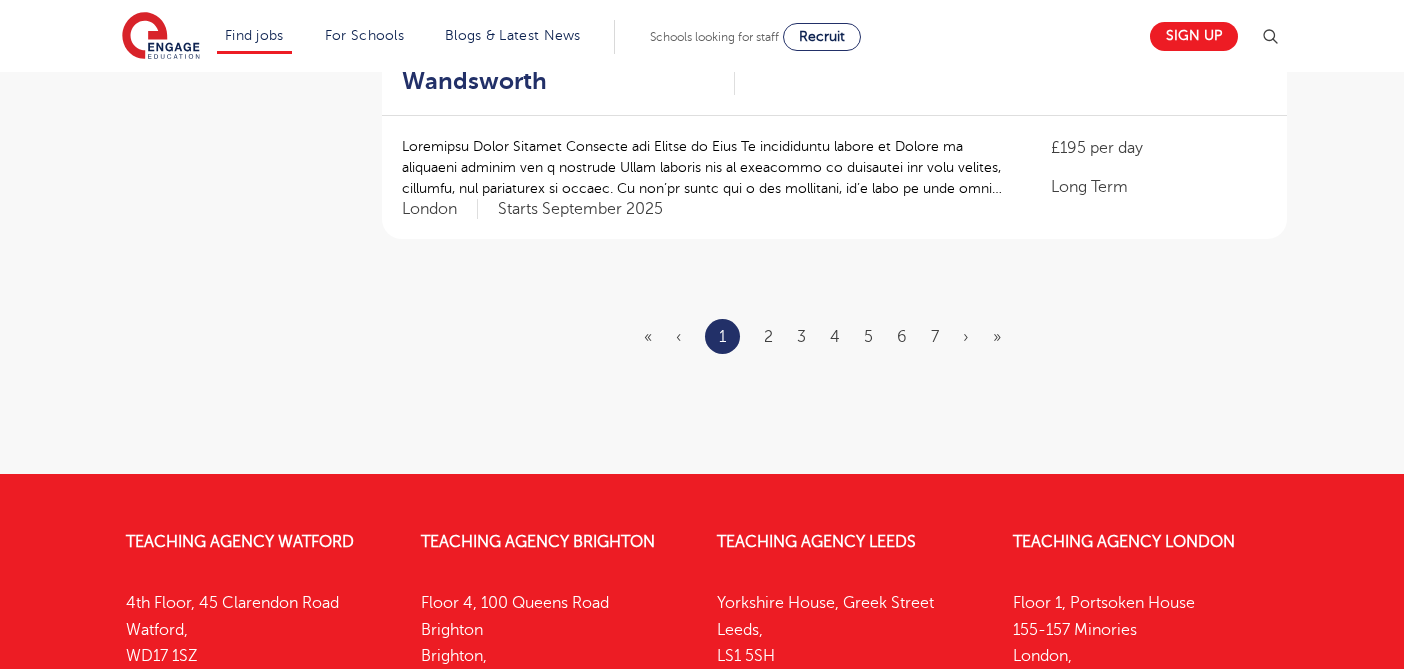 click at bounding box center [1270, 37] 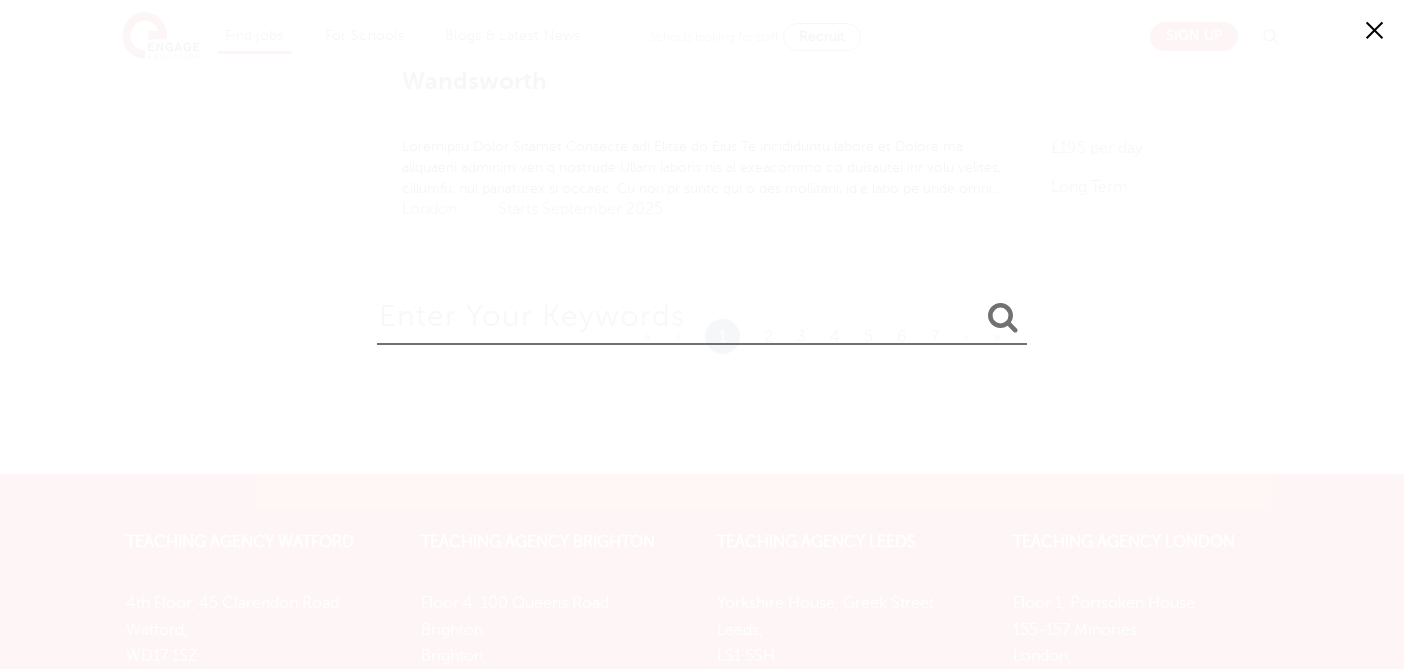 click at bounding box center [702, 312] 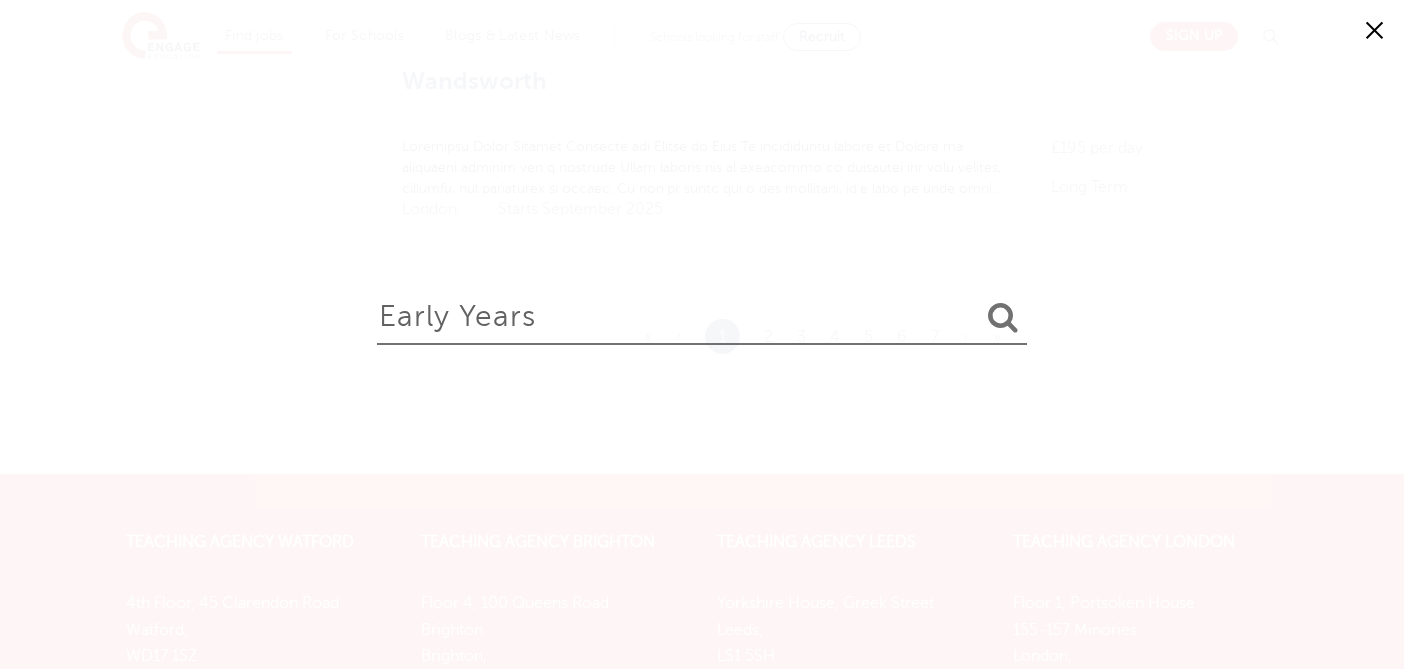 type on "early years" 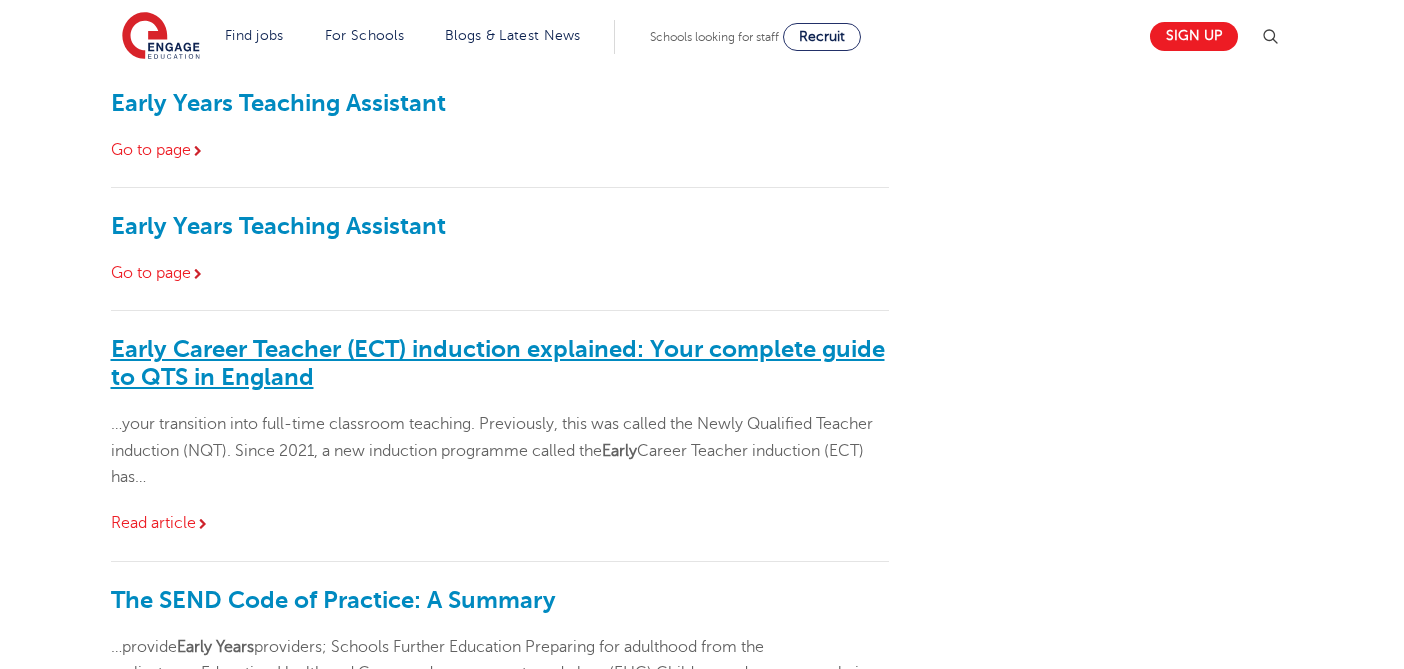 scroll, scrollTop: 1051, scrollLeft: 0, axis: vertical 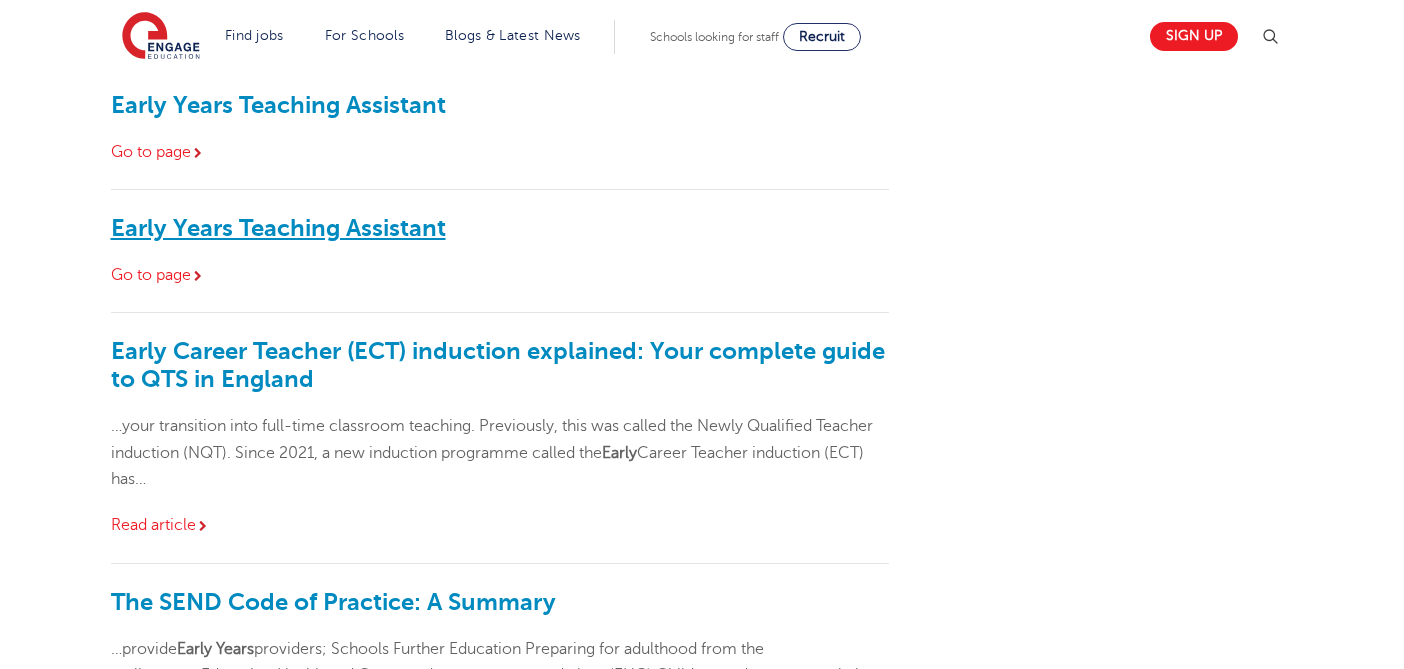 click on "Early Years Teaching Assistant" at bounding box center [278, 228] 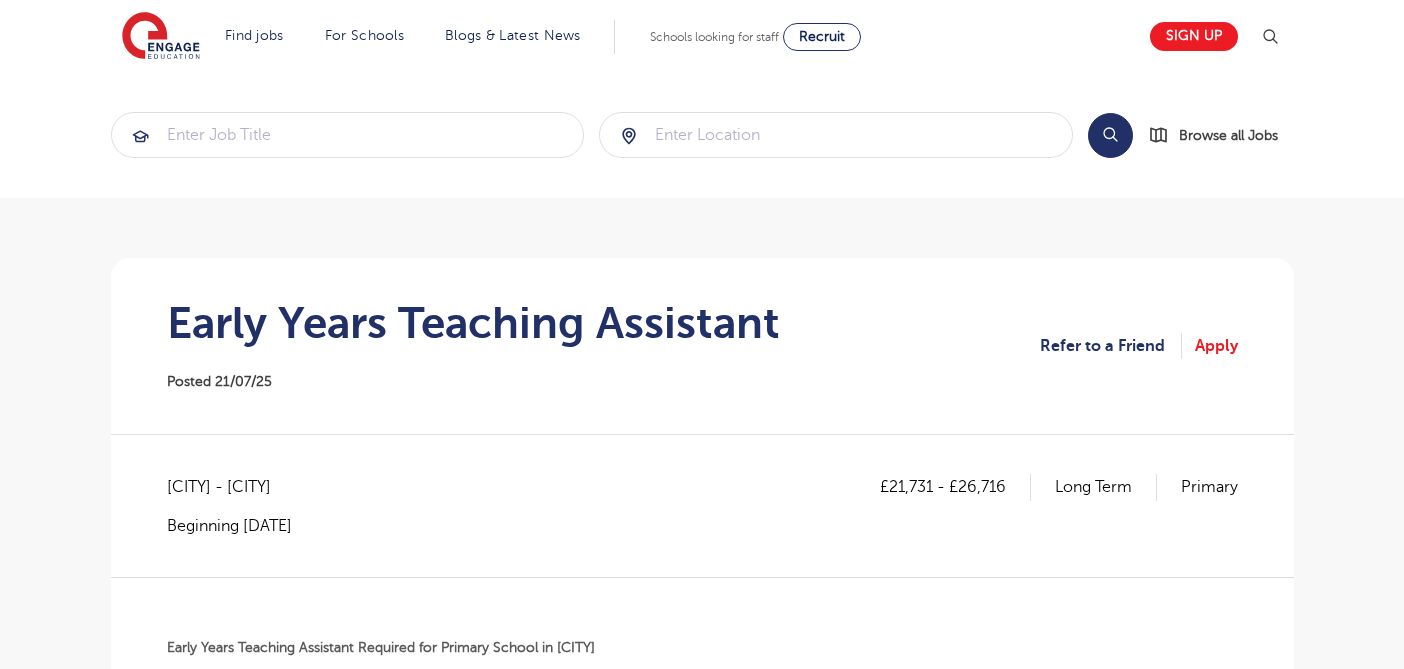 scroll, scrollTop: 0, scrollLeft: 0, axis: both 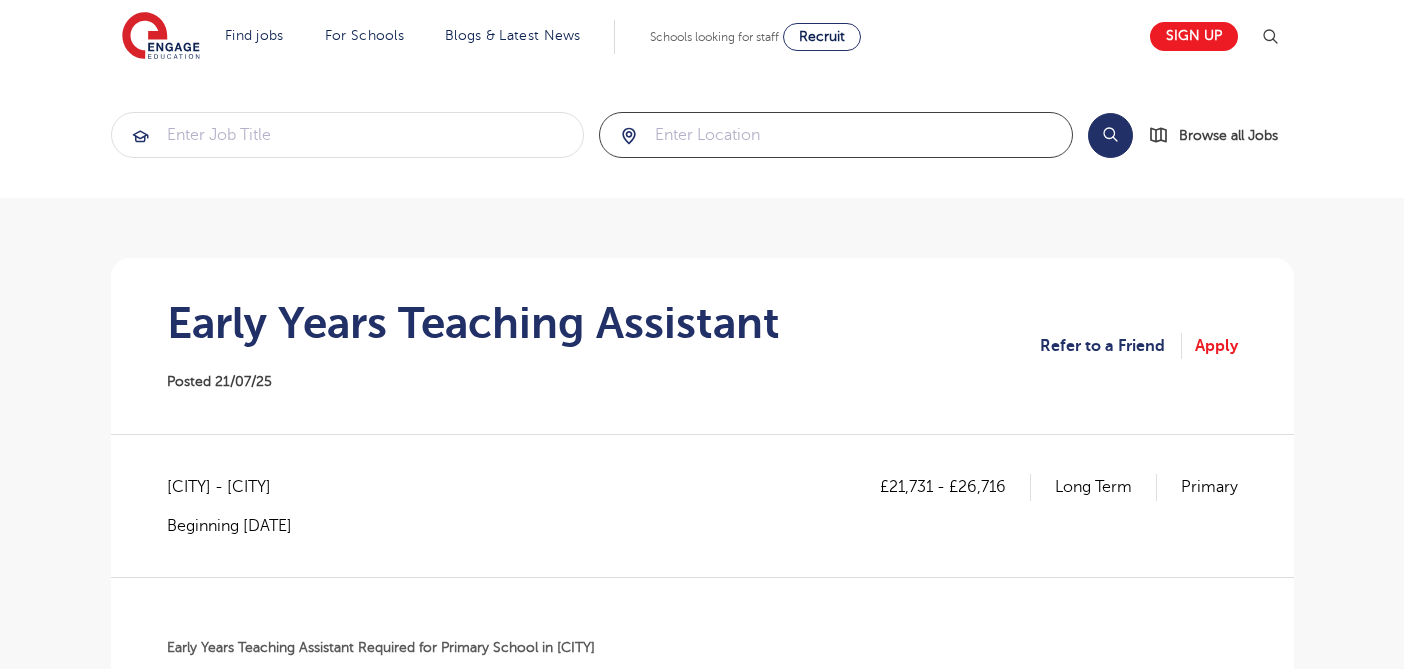 click at bounding box center (836, 135) 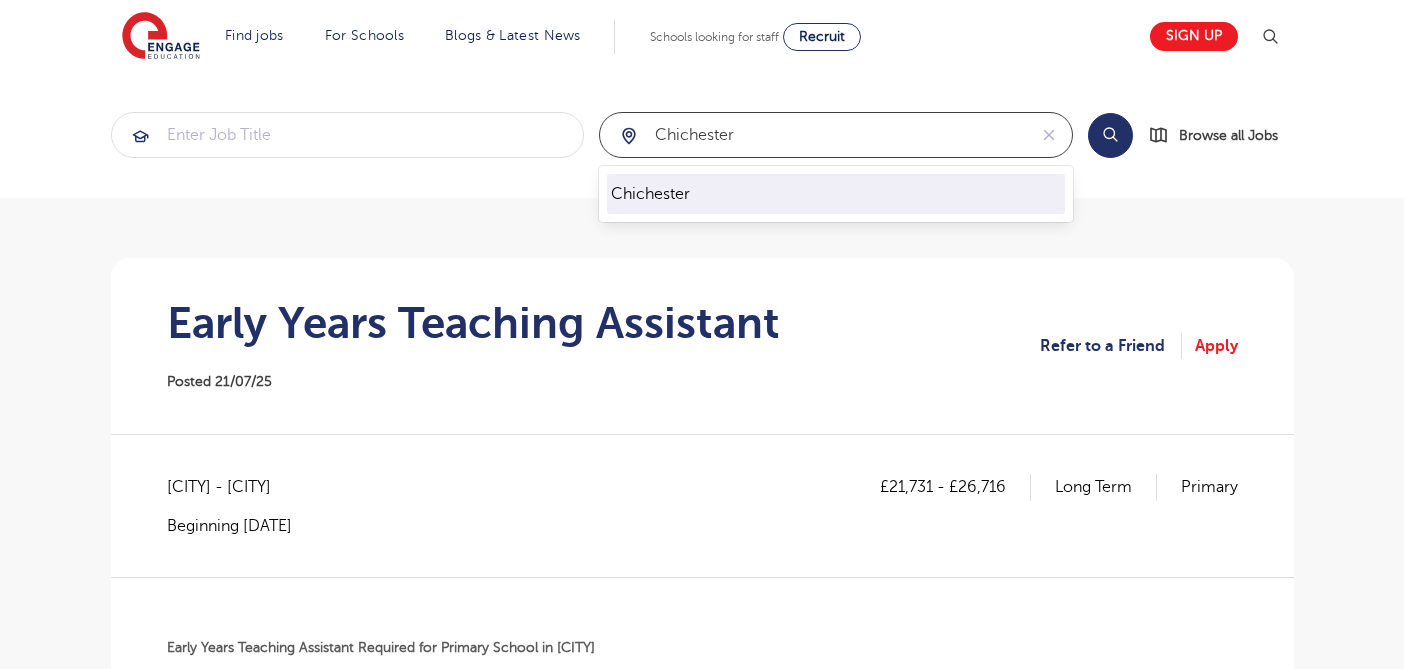 click on "Chichester" at bounding box center (836, 194) 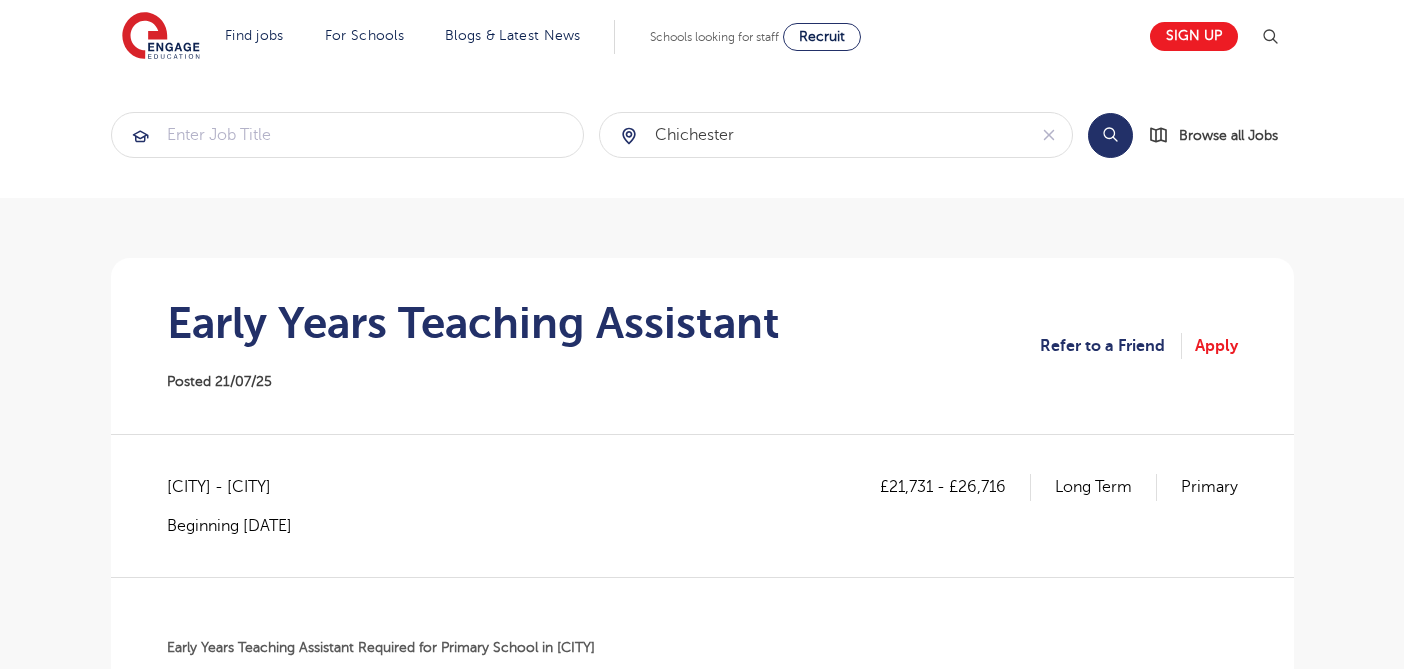 click on "Search" at bounding box center [1110, 135] 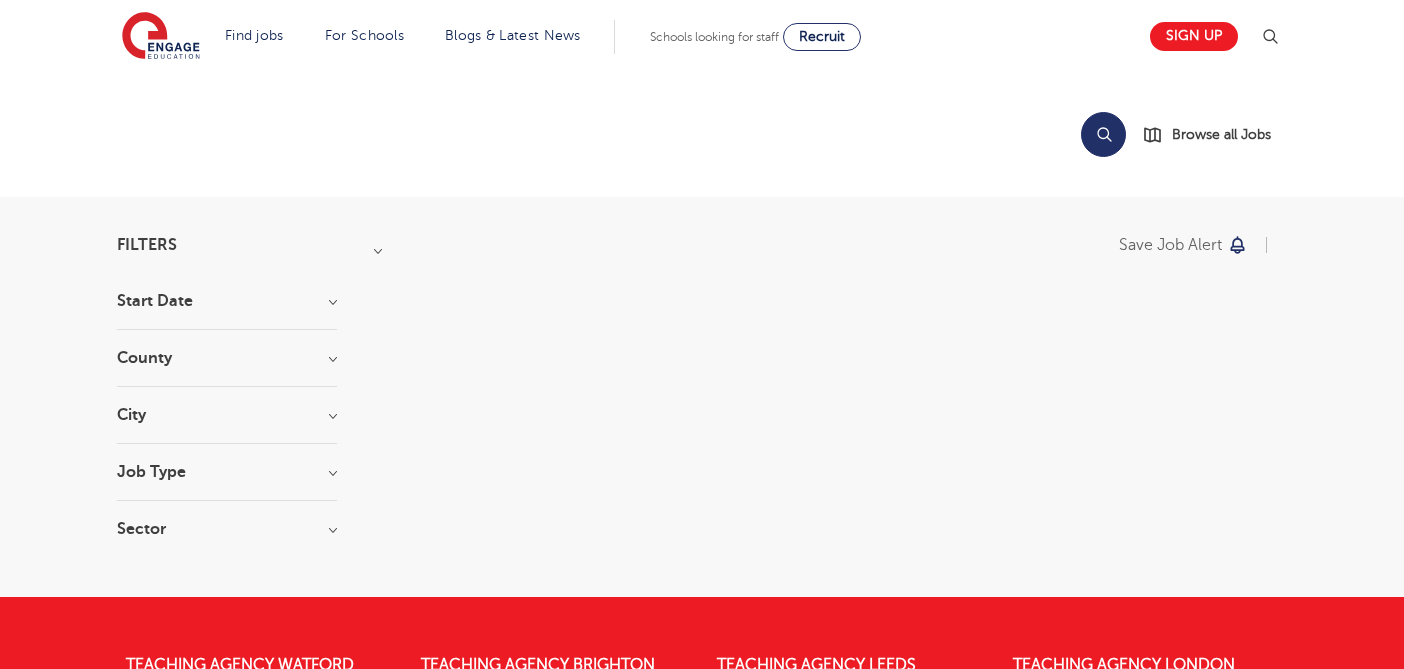 scroll, scrollTop: 0, scrollLeft: 0, axis: both 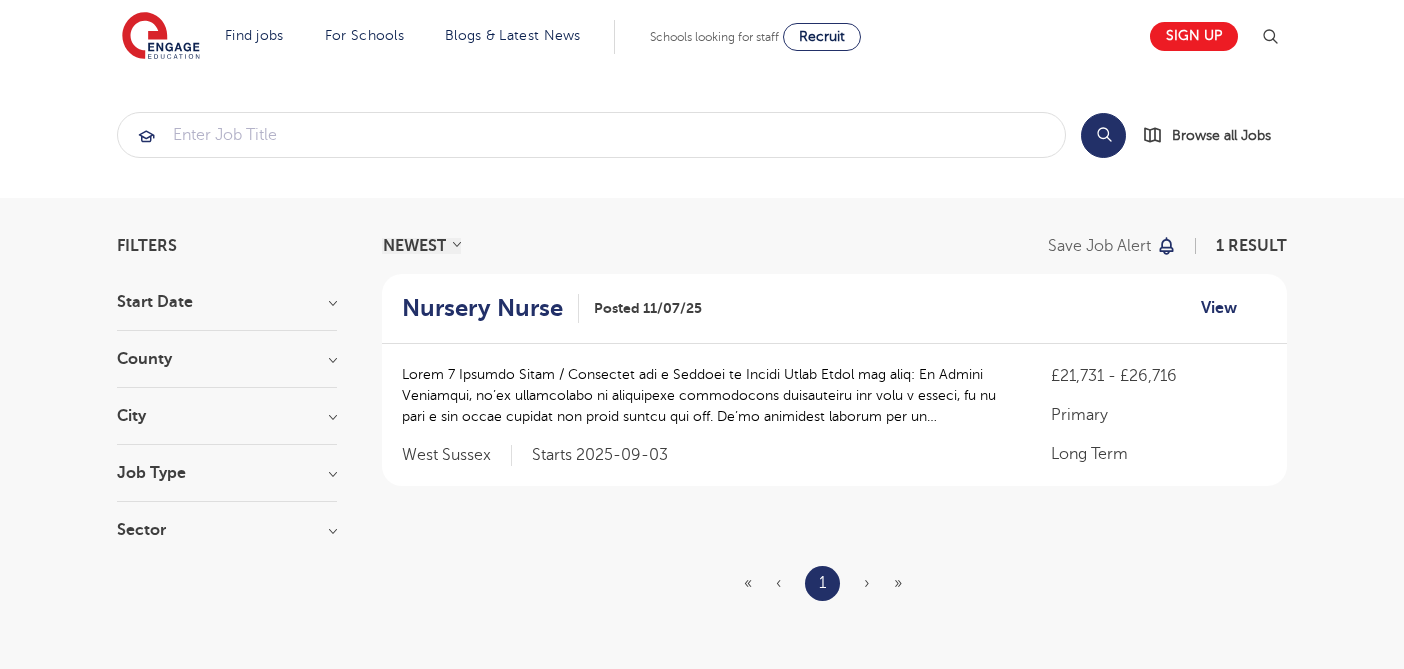 click on "View" at bounding box center (1226, 308) 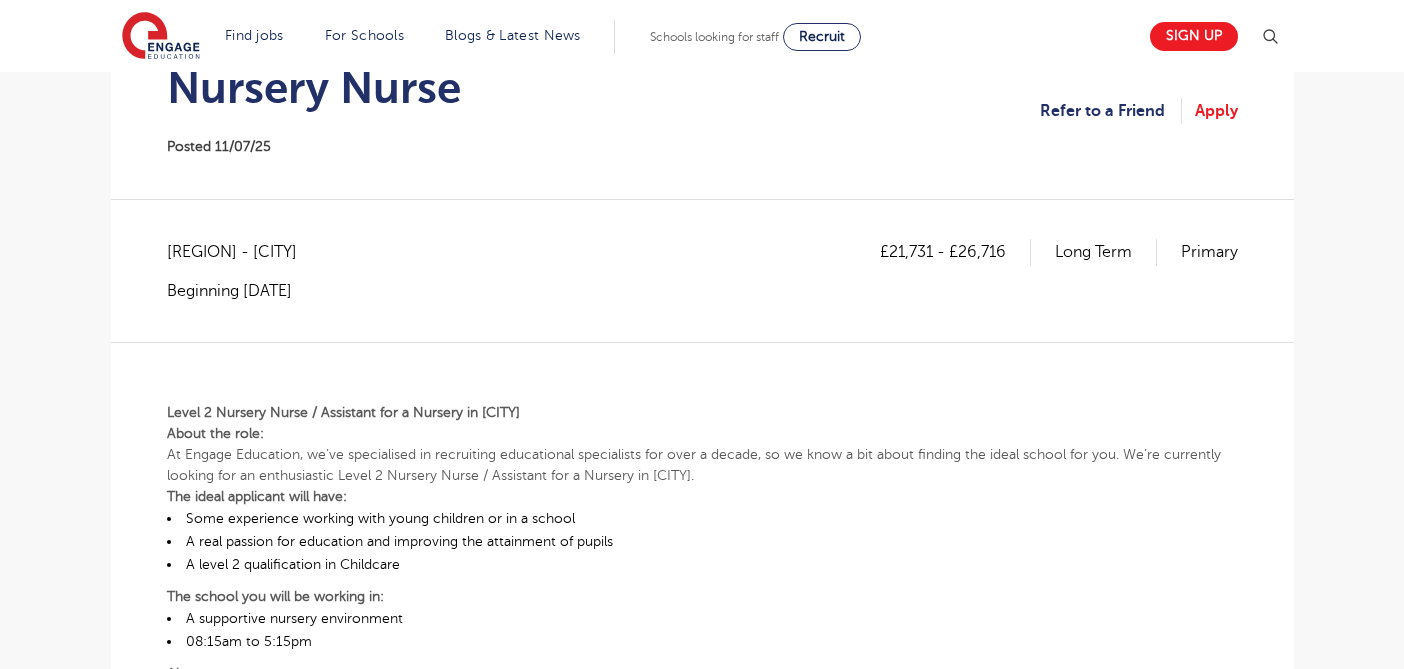 scroll, scrollTop: 234, scrollLeft: 0, axis: vertical 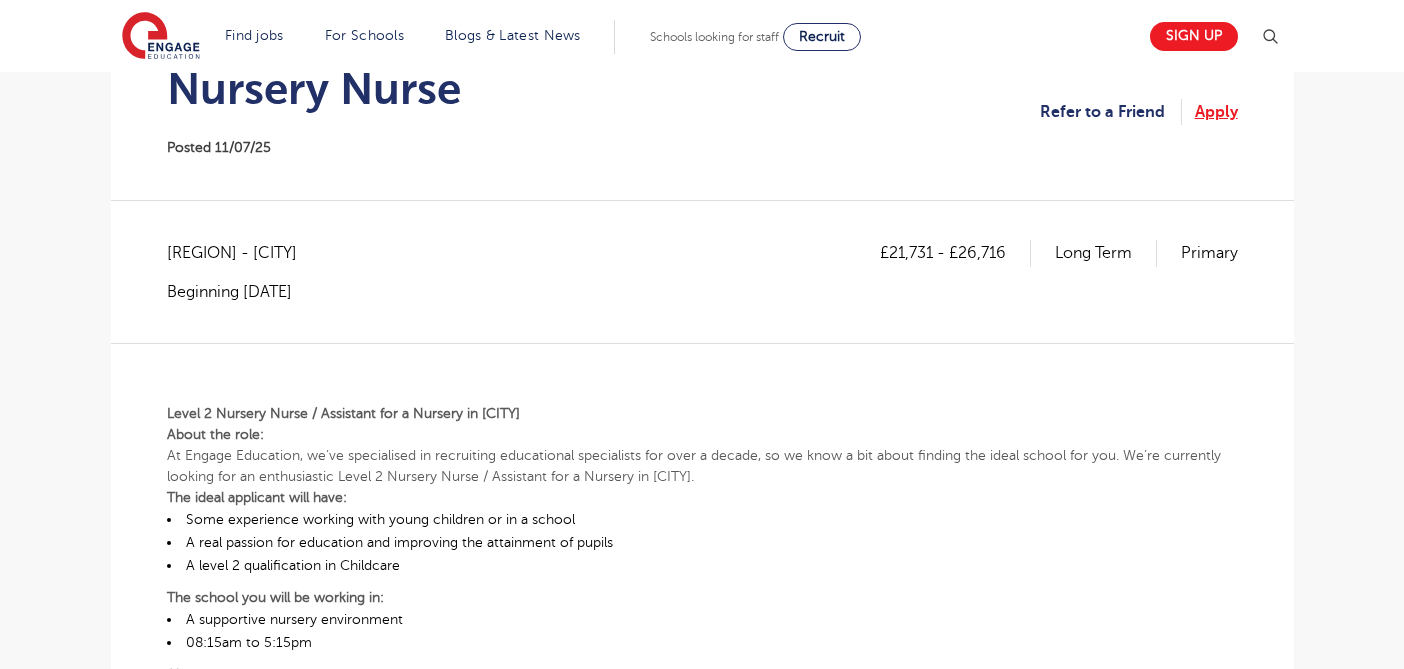 click on "Apply" at bounding box center (1216, 112) 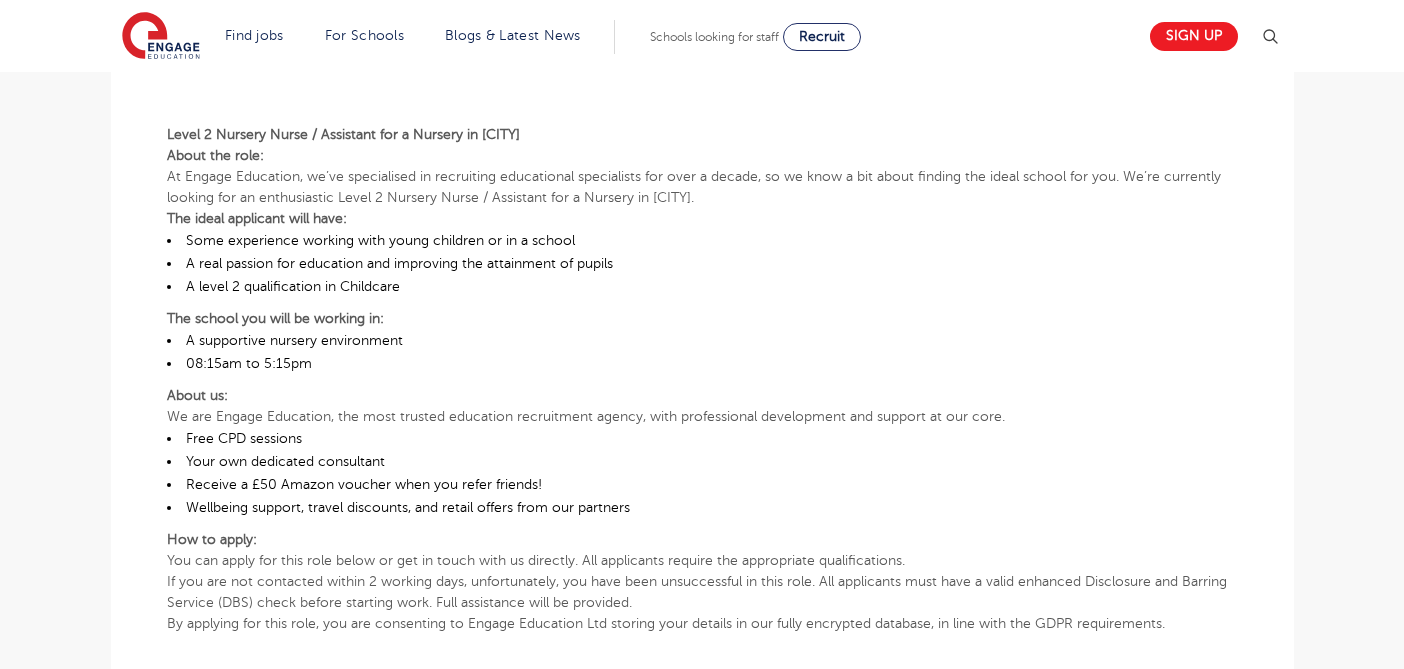 scroll, scrollTop: 525, scrollLeft: 0, axis: vertical 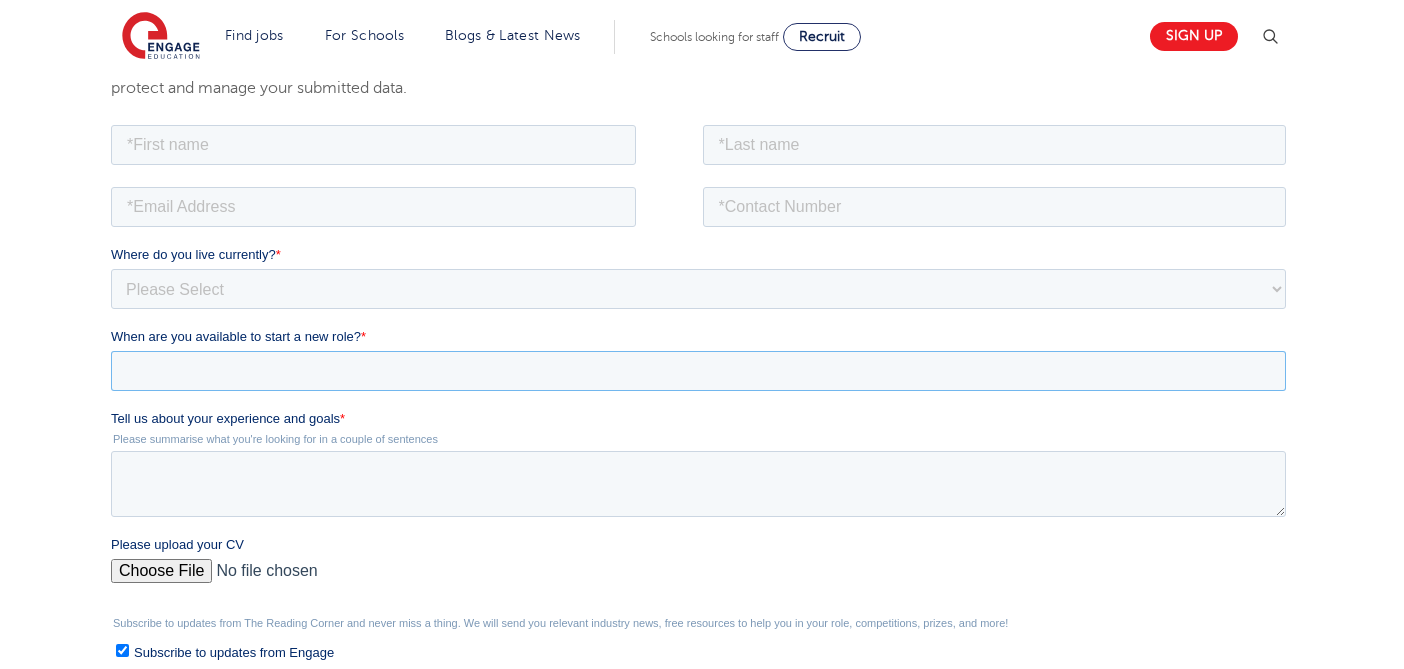 click on "When are you available to start a new role? *" at bounding box center (697, 370) 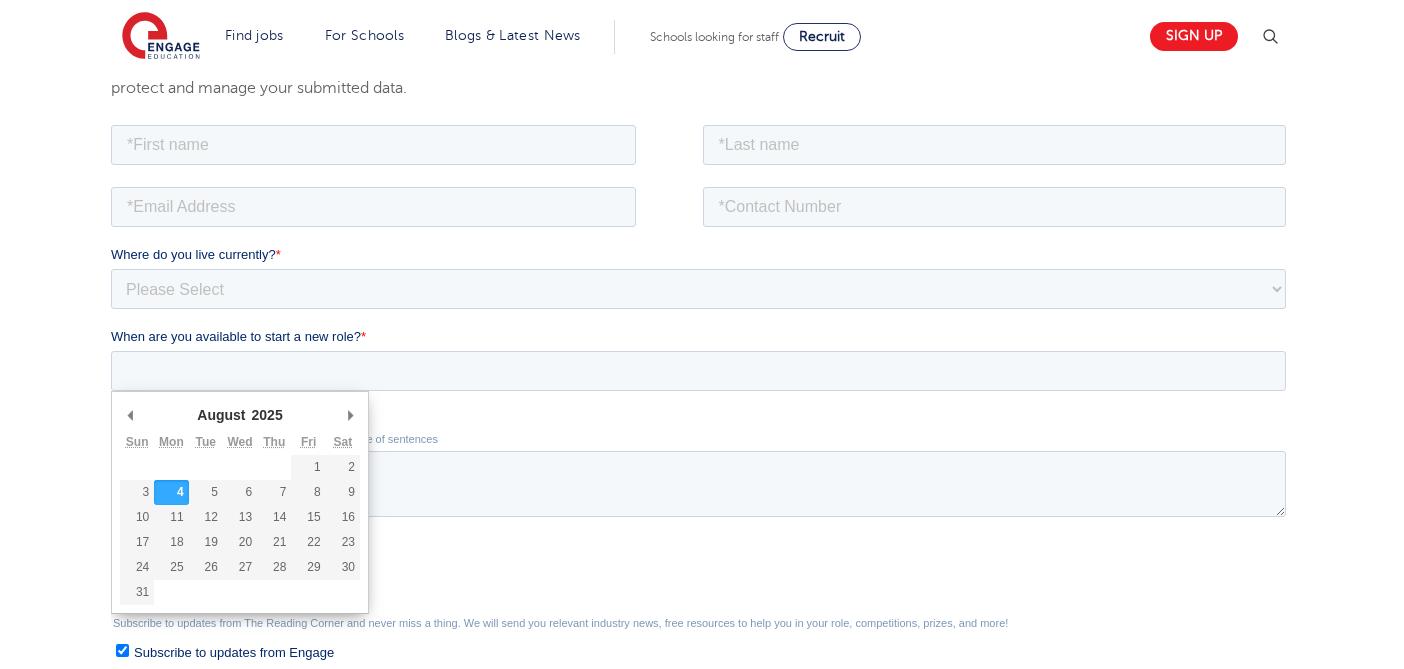 click on "Job Position Job Sector Job ID Job Number Job Owner Where do you live currently? * Please Select UK Canada Ireland Australia New Zealand Europe USA South Africa Jamaica Africa Asia Middle East South America Caribbean When are you available to start a new role? * August January February March April May June July August September October November December 2025 1925 1926 1927 1928 1929 1930 1931 1932 1933 1934 1935 1936 1937 1938 1939 1940 1941 1942 1943 1944 1945 1946 1947 1948 1949 1950 1951 1952 1953 1954 1955 1956 1957 1958 1959 1960 1961 1962 1963 1964 1965 1966 1967 1968 1969 1970 1971 1972 1973 1974 1975 1976 1977 1978 1979 1980 1981 1982 1983 1984 1985 1986 1987 1988 1989 1990 1991 1992 1993 1994 1995 1996 1997 1998 1999 2000 2001 2002 2003 2004 2005 2006 2007 2008 2009 2010 2011 2012 2013 2014 2015 2016 2017 2018 2019 2020 2021 2022 2023 2024 2025 2026 2027 2028 2029 2030 2031 2032 2033 2034 2035 2036 2037 2038 2039 2040 2041 2042 2043 2044 2045 2046 2047 2048 2049 2050 2051 2052 2053 2054 2055 2056 Sun" at bounding box center [701, 482] 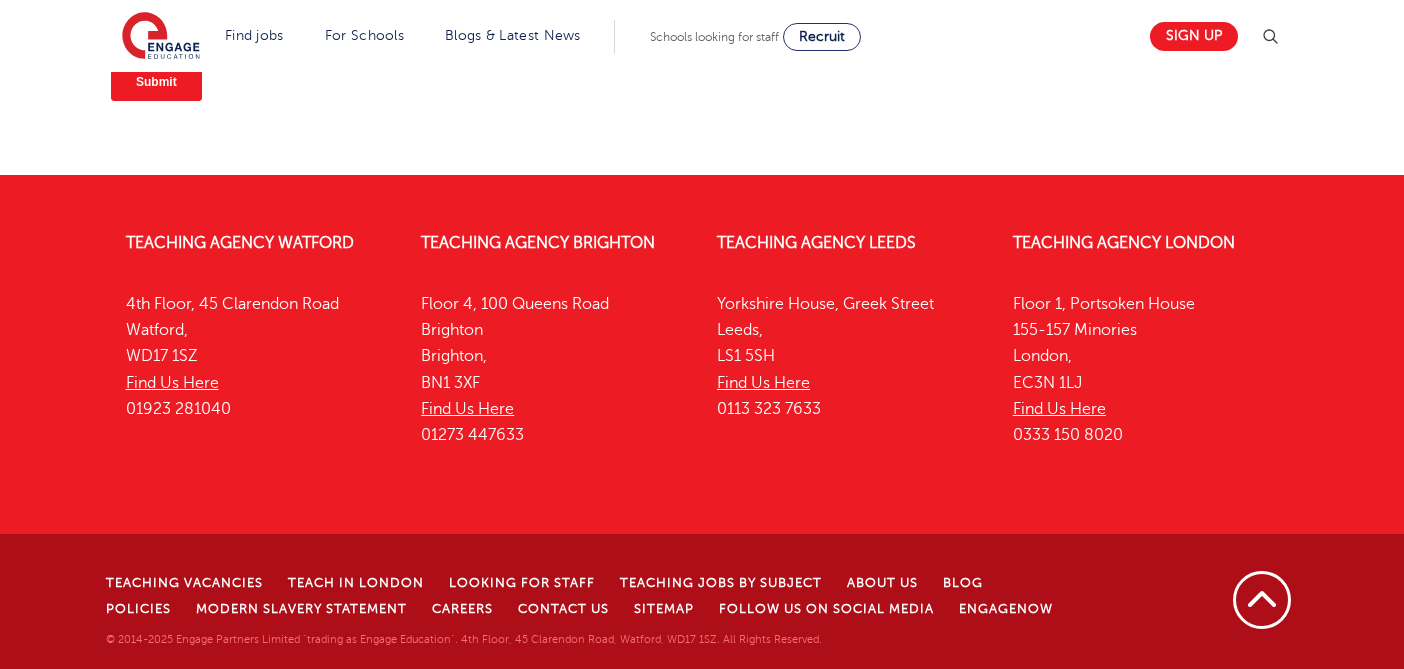 scroll, scrollTop: 1077, scrollLeft: 0, axis: vertical 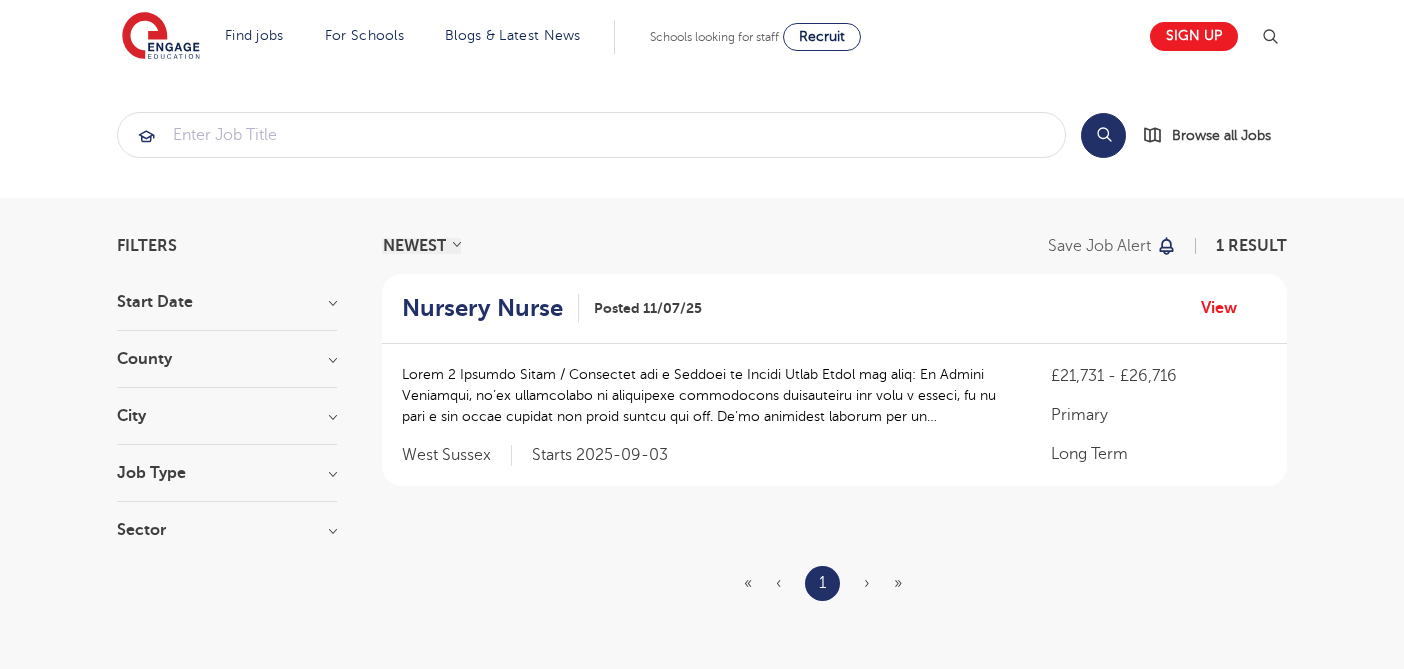 click on "County" at bounding box center [227, 359] 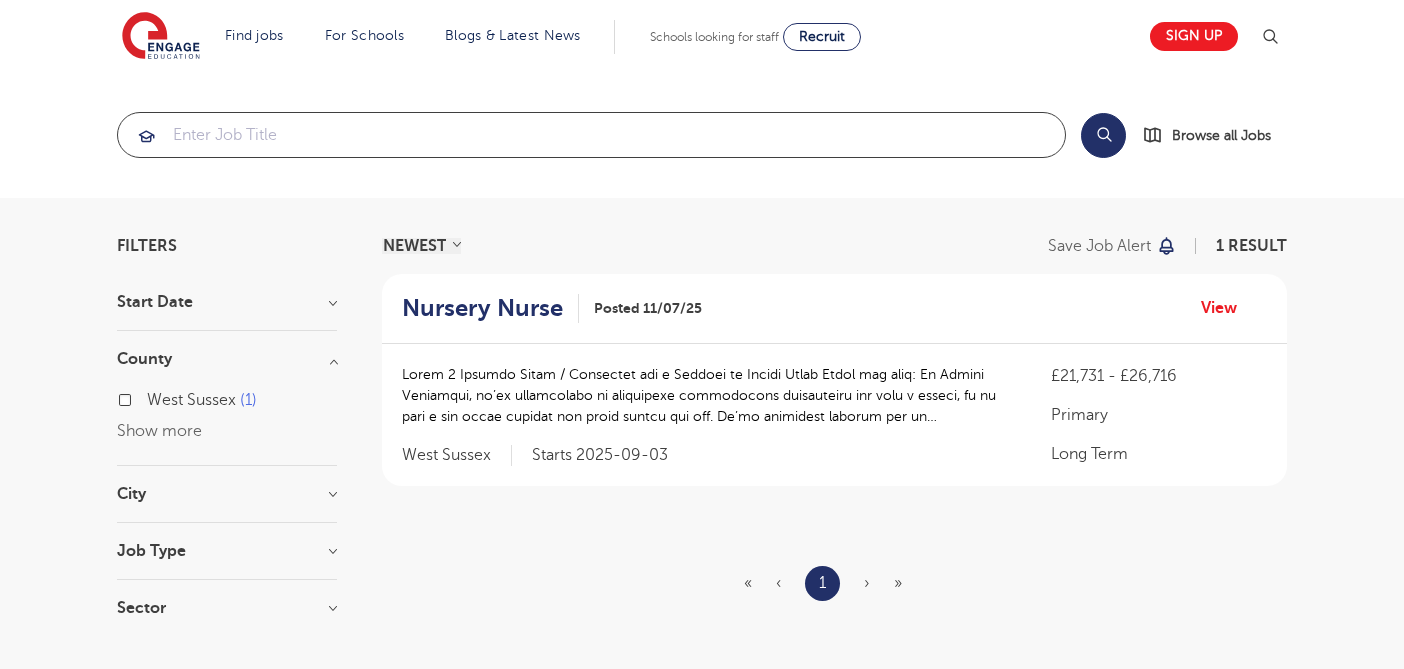 click at bounding box center [591, 135] 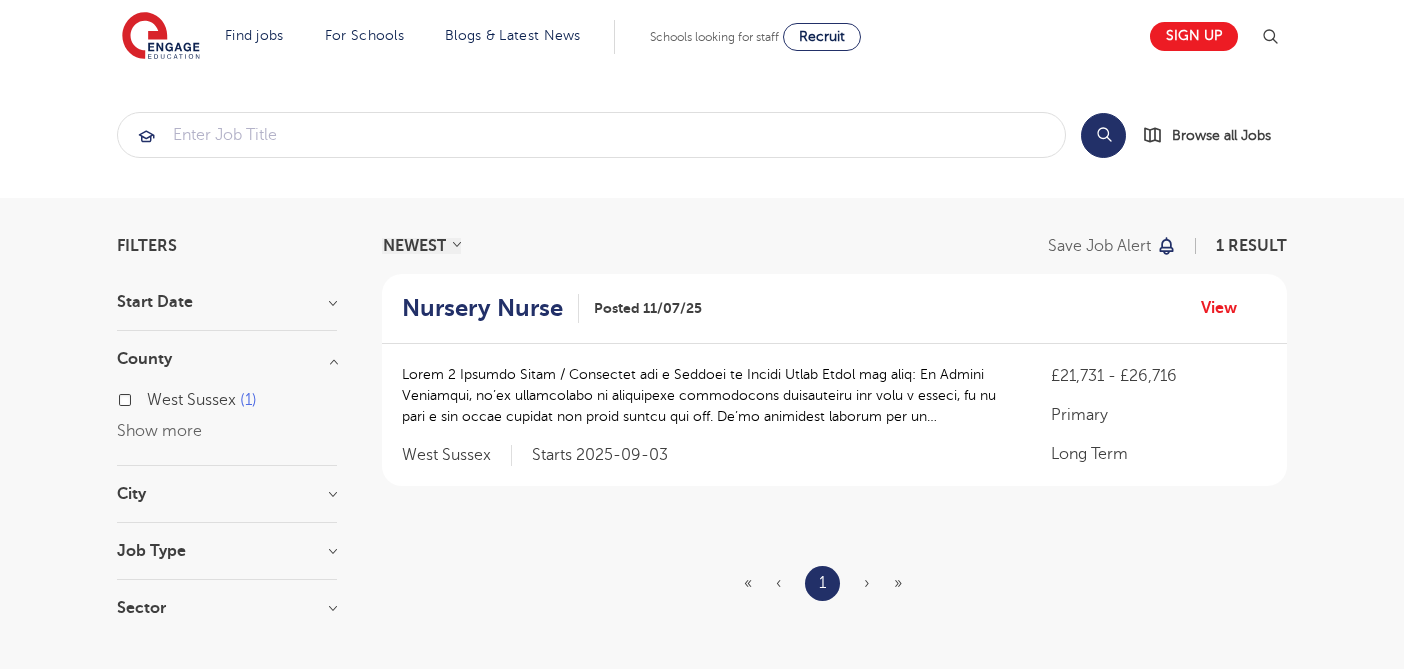 click on "West Sussex   1   Show more" at bounding box center [227, 416] 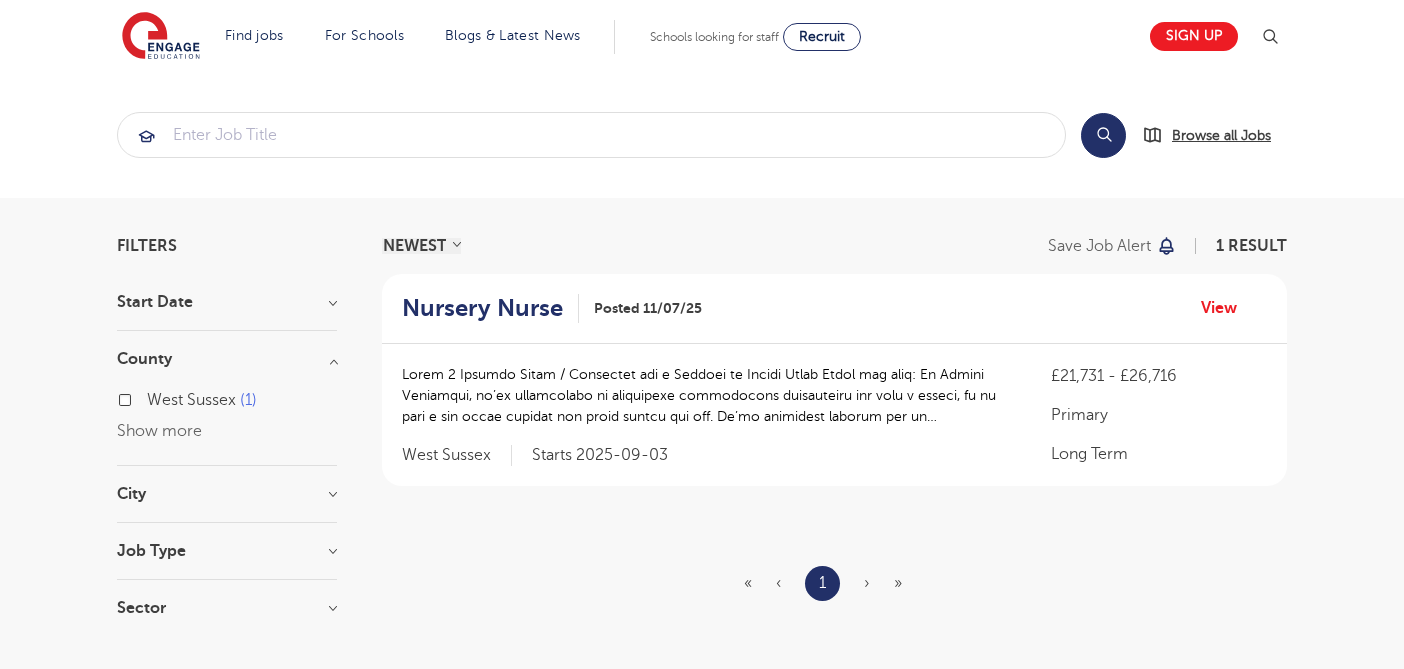 click on "Browse all Jobs" at bounding box center [1221, 135] 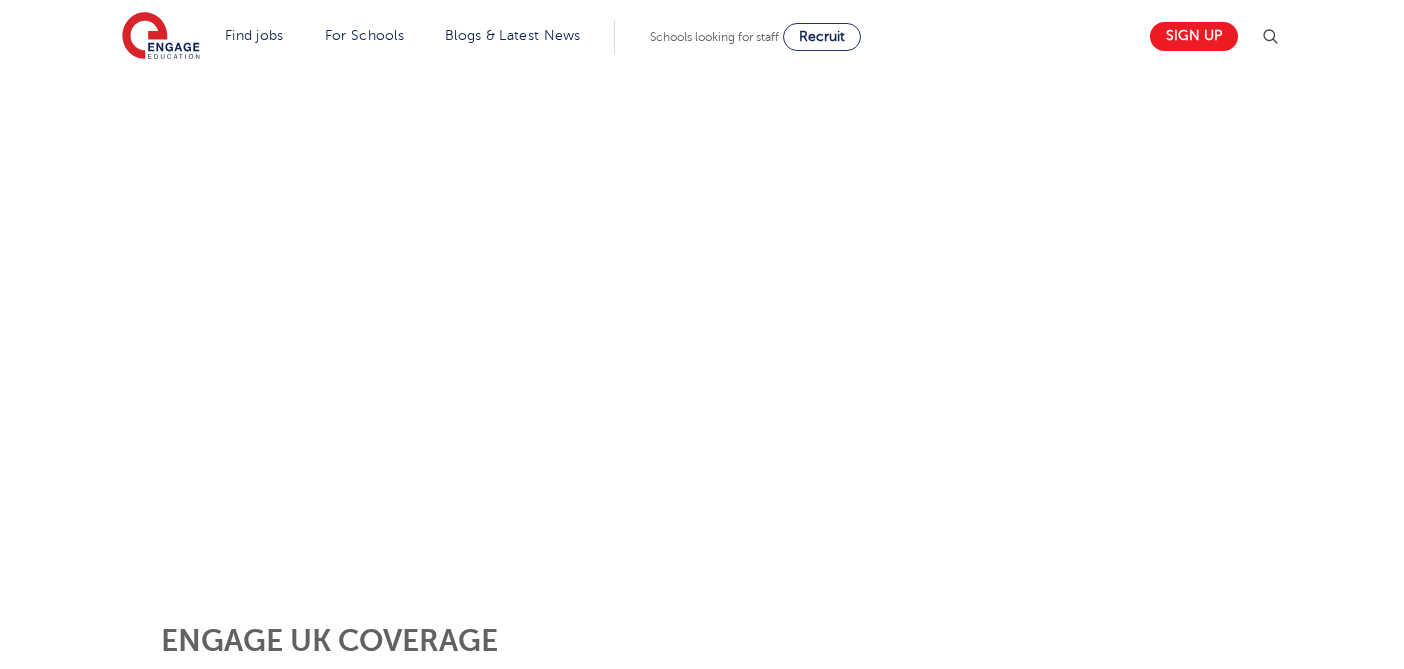 scroll, scrollTop: 292, scrollLeft: 0, axis: vertical 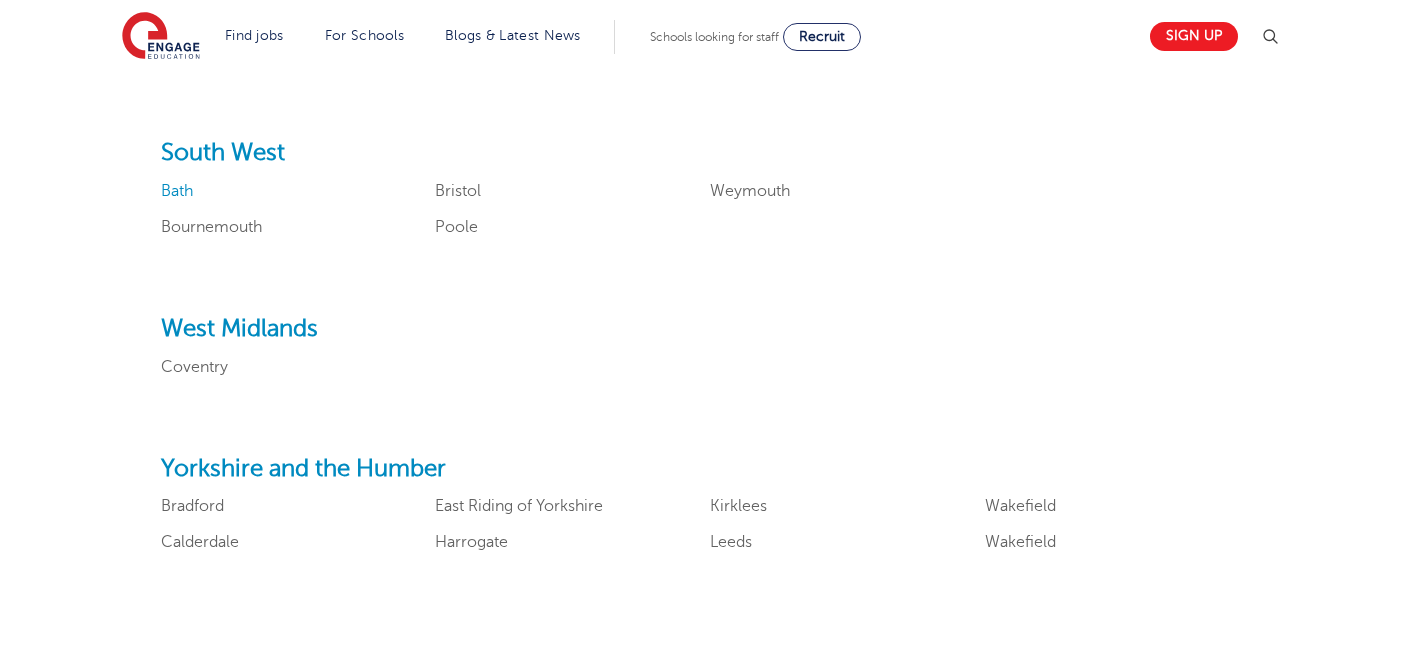 click on "Bath" at bounding box center [177, 191] 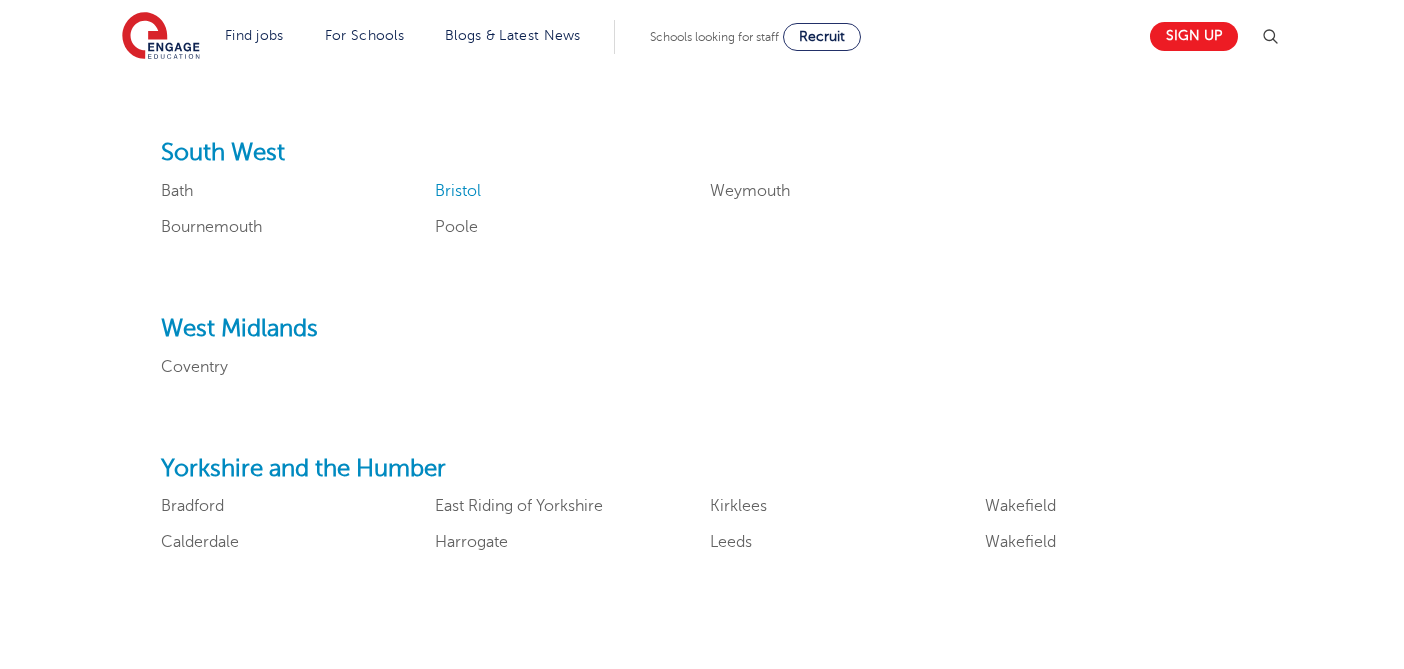 click on "Bristol" at bounding box center (458, 191) 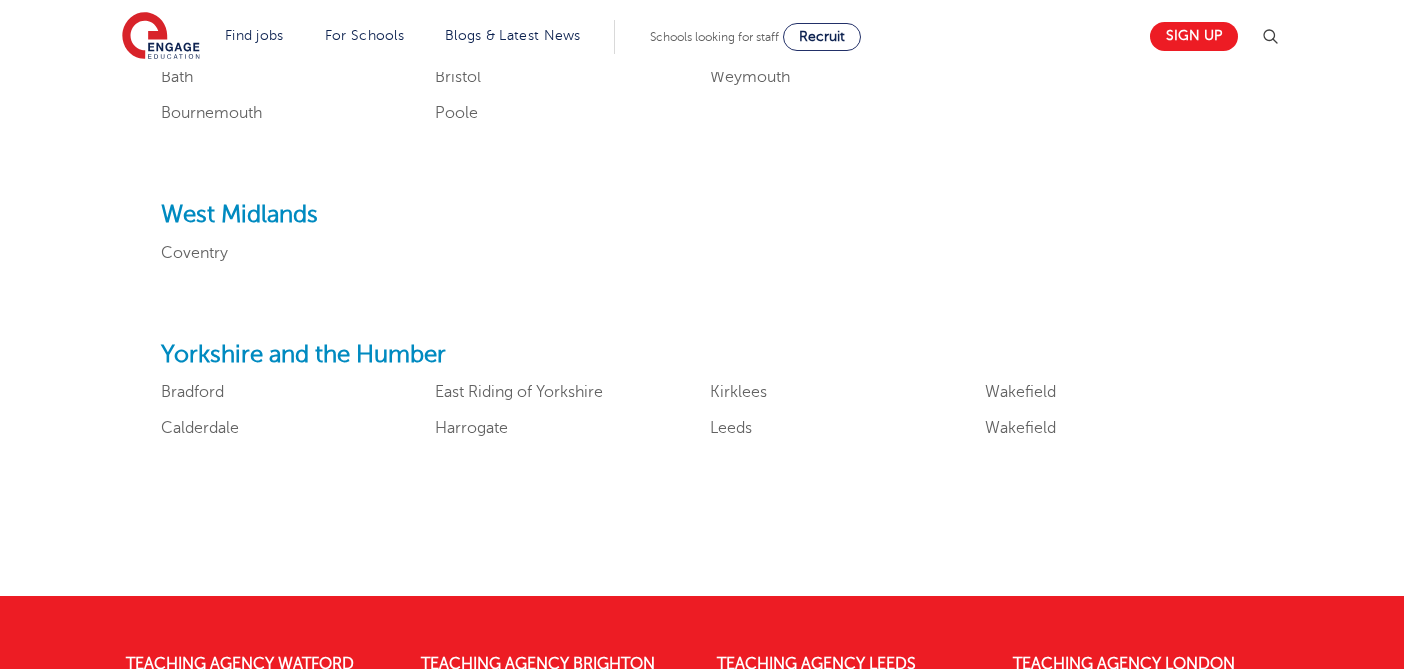 scroll, scrollTop: 2469, scrollLeft: 0, axis: vertical 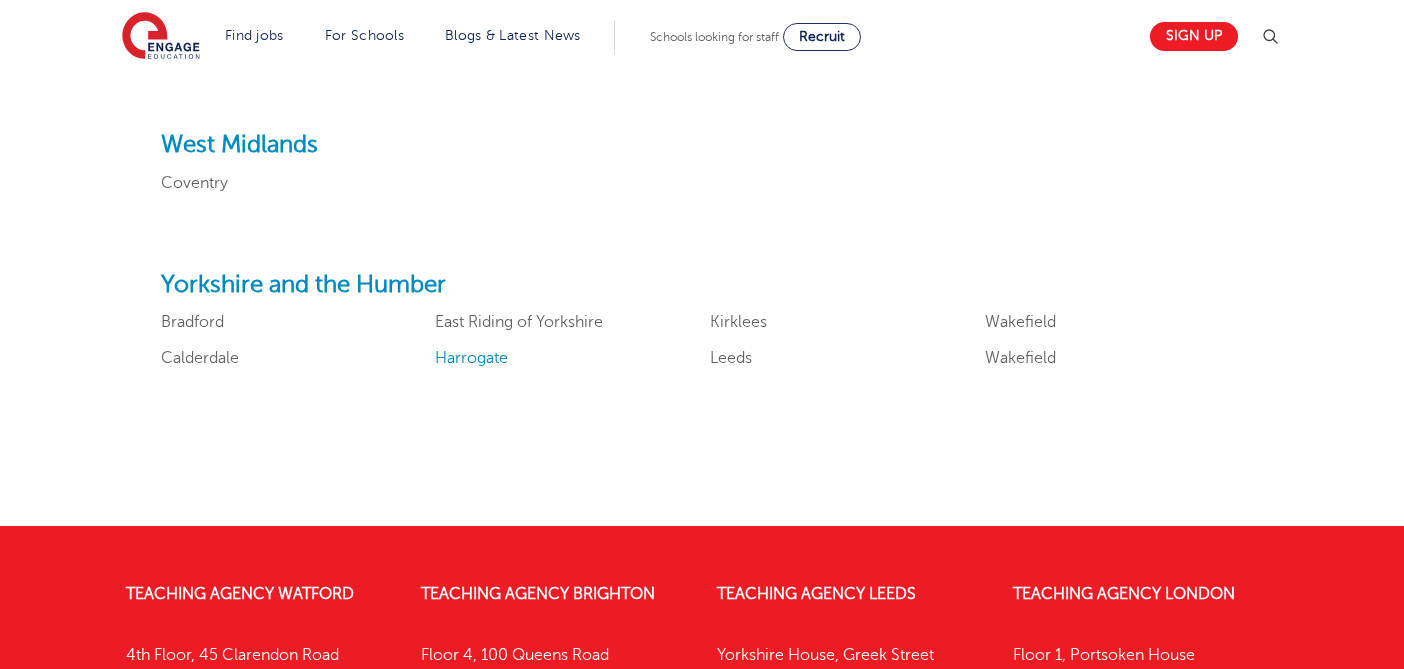 click on "Harrogate" at bounding box center [471, 358] 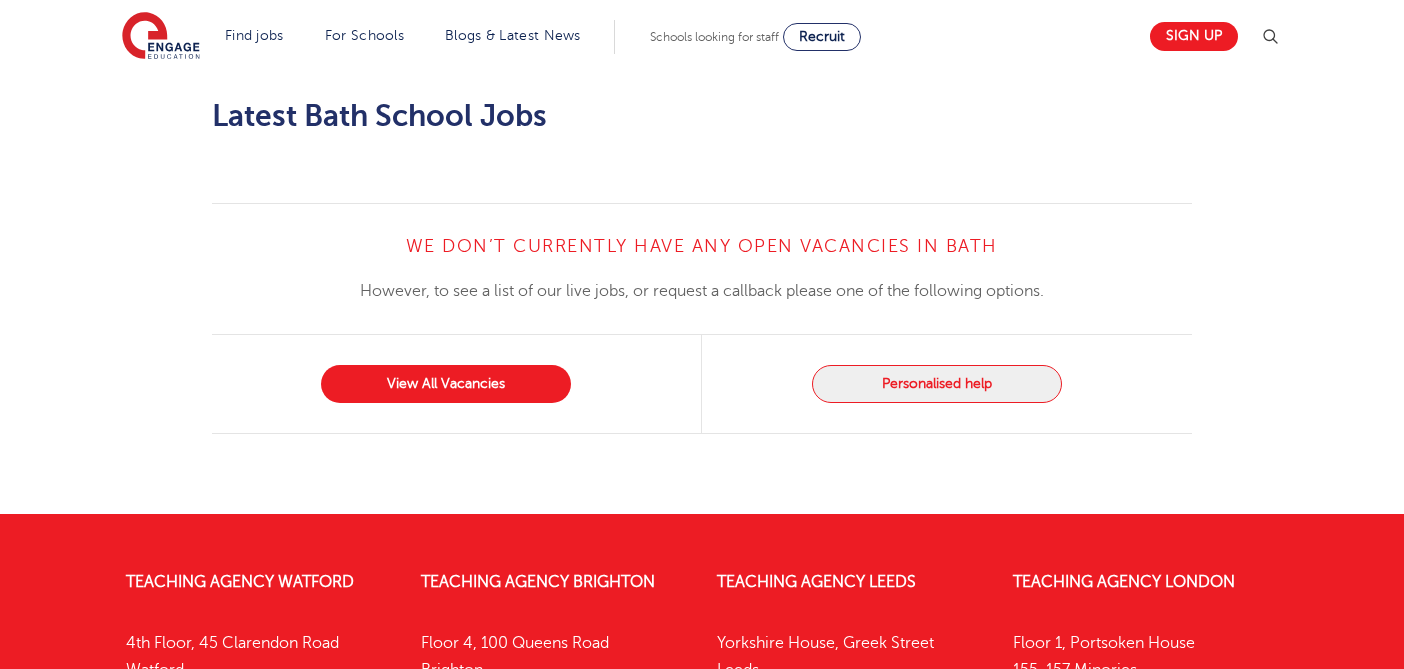 scroll, scrollTop: 2106, scrollLeft: 0, axis: vertical 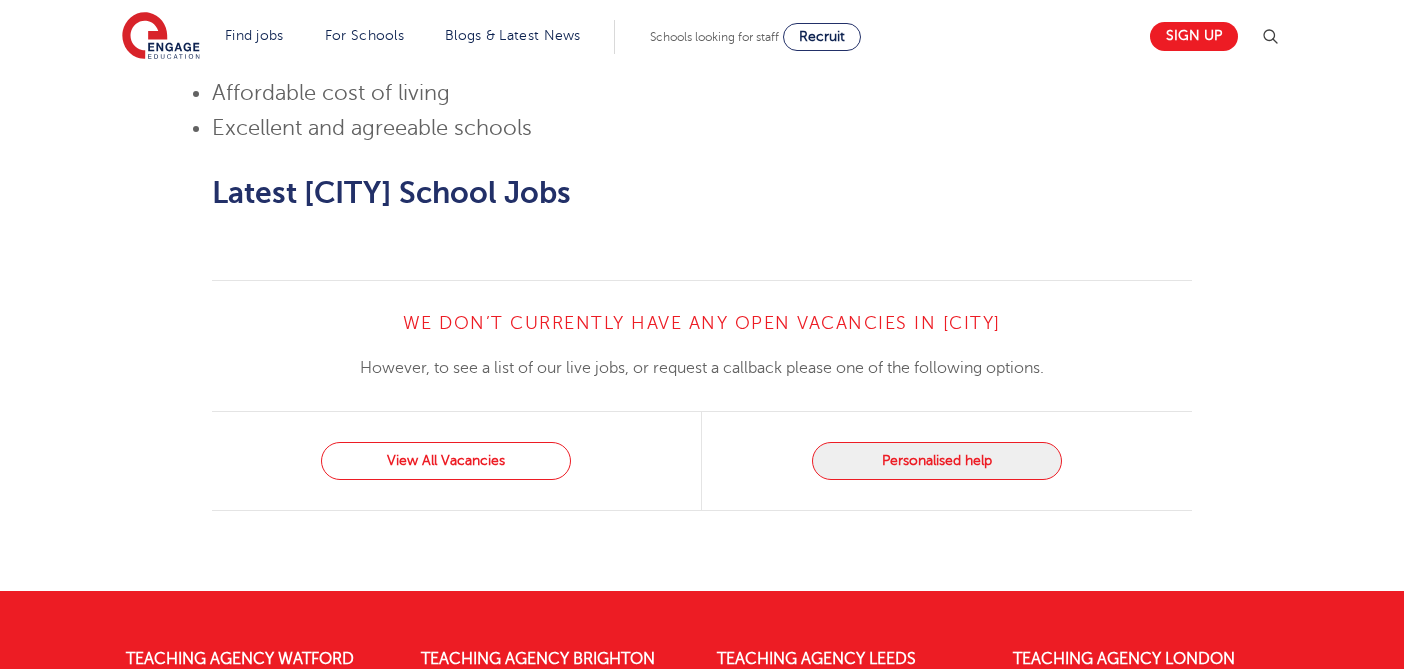 click on "View All Vacancies" at bounding box center [446, 461] 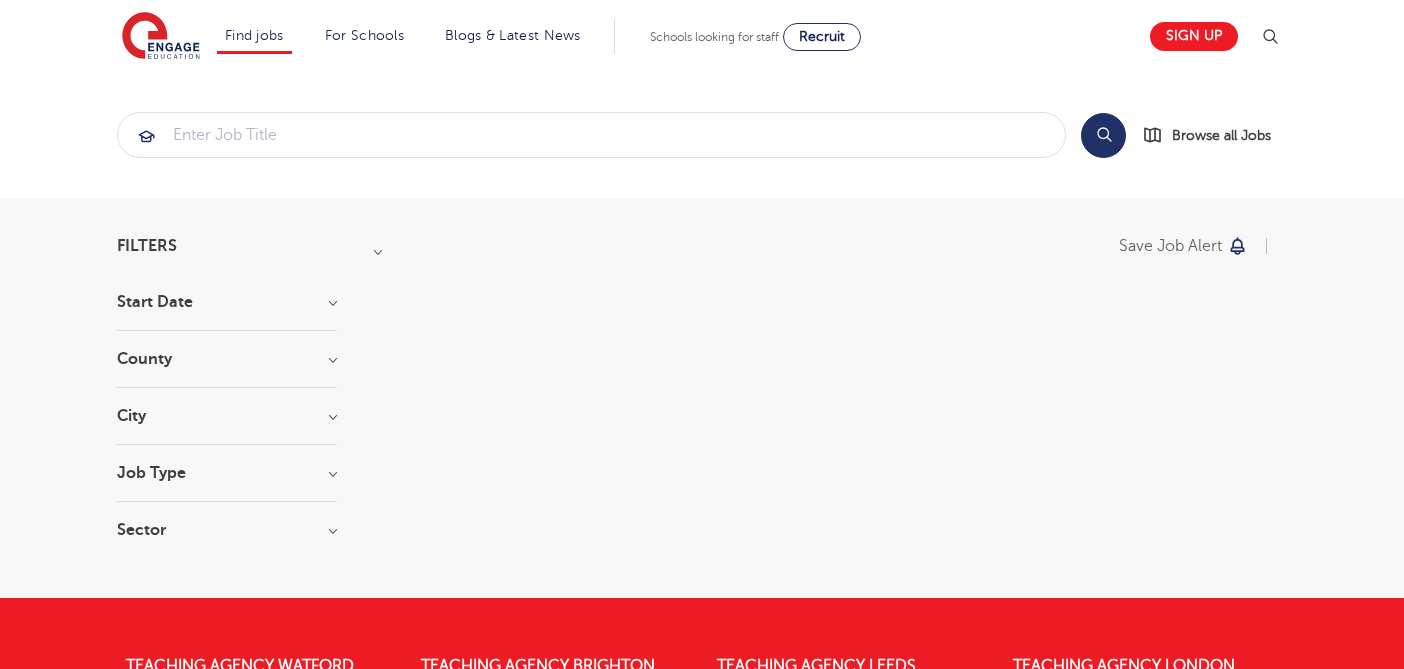 scroll, scrollTop: 0, scrollLeft: 0, axis: both 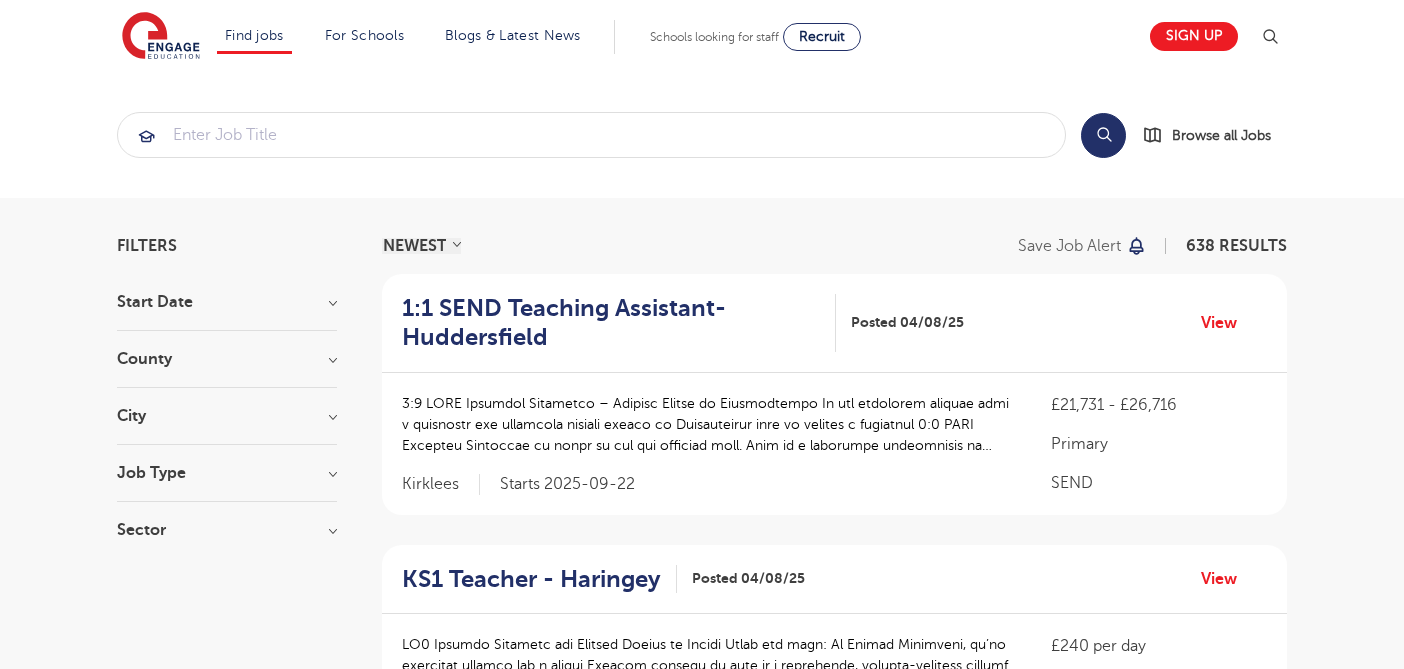 click on "County" at bounding box center [227, 359] 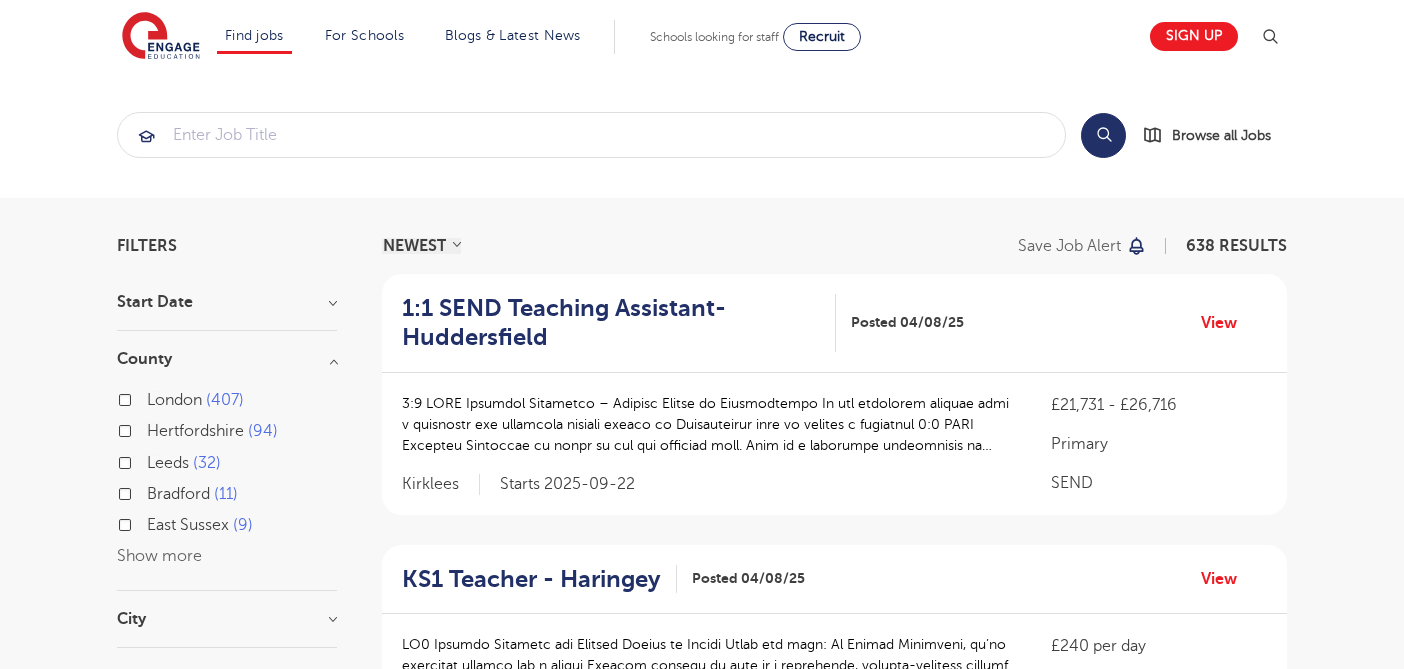 scroll, scrollTop: 0, scrollLeft: 0, axis: both 